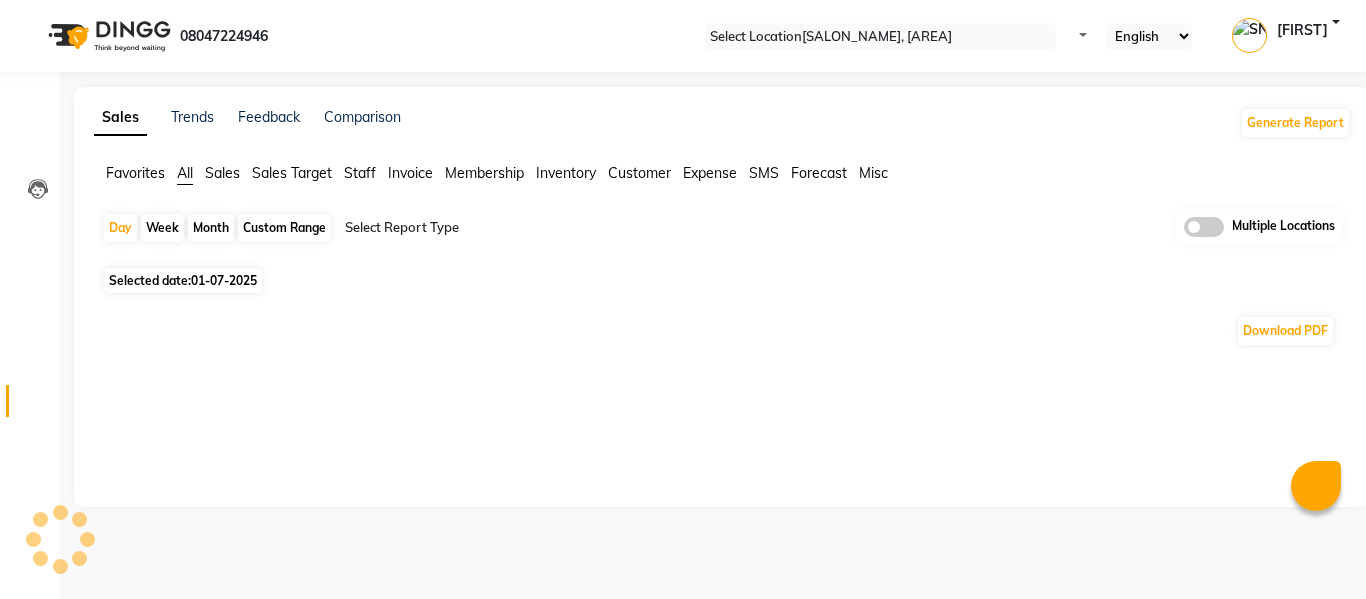 scroll, scrollTop: 0, scrollLeft: 0, axis: both 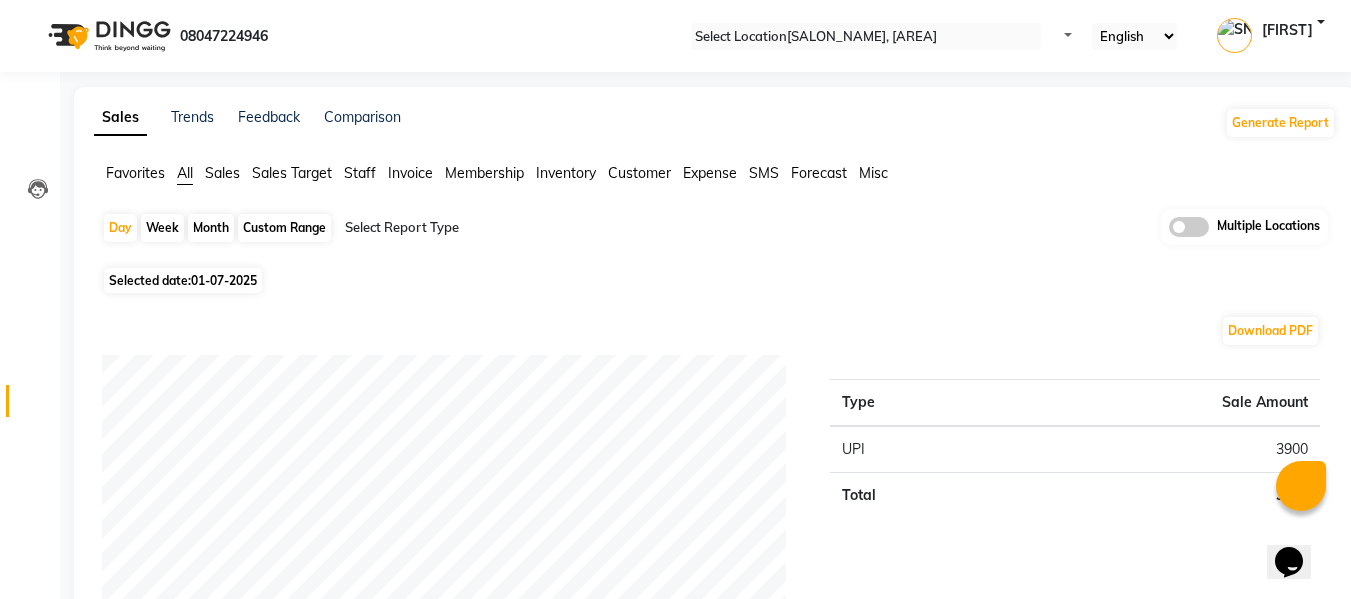 click at bounding box center [1189, 227] 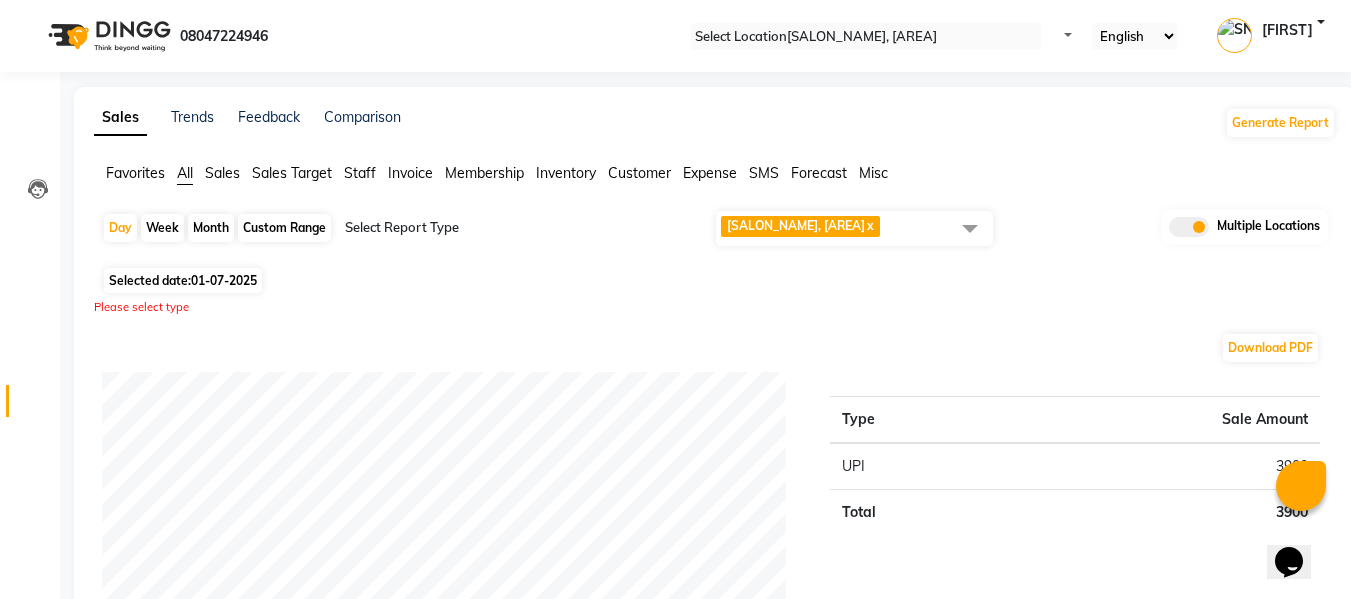 click at bounding box center (970, 228) 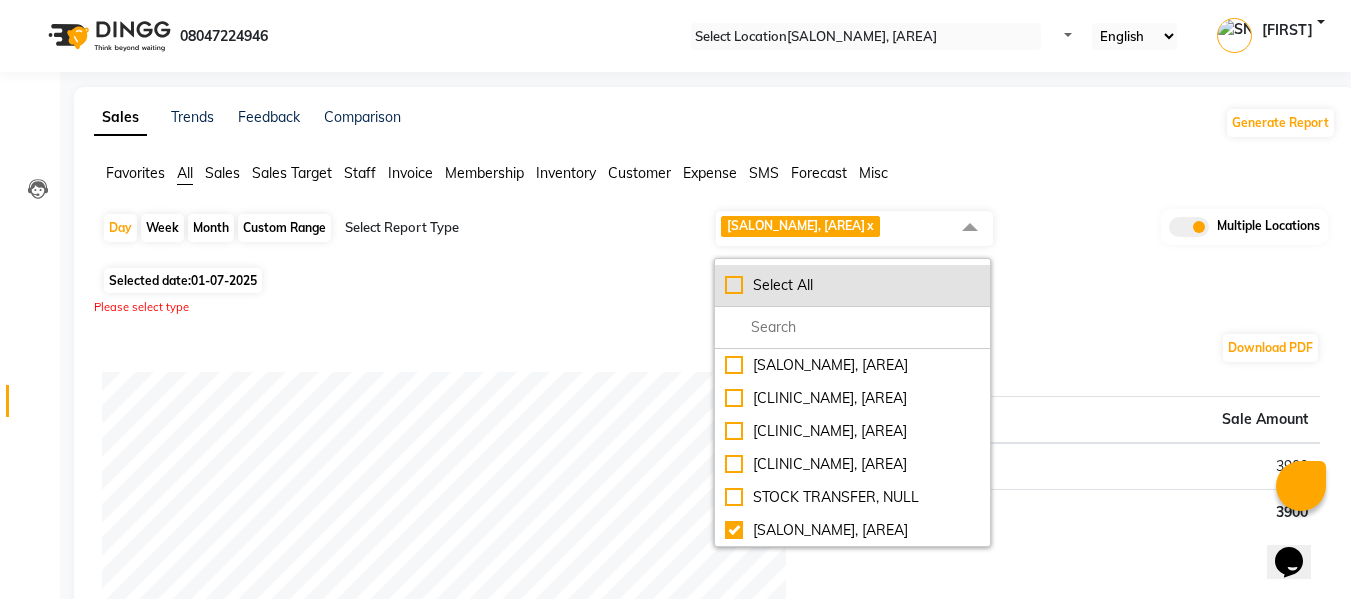 click on "Select All" at bounding box center [852, 285] 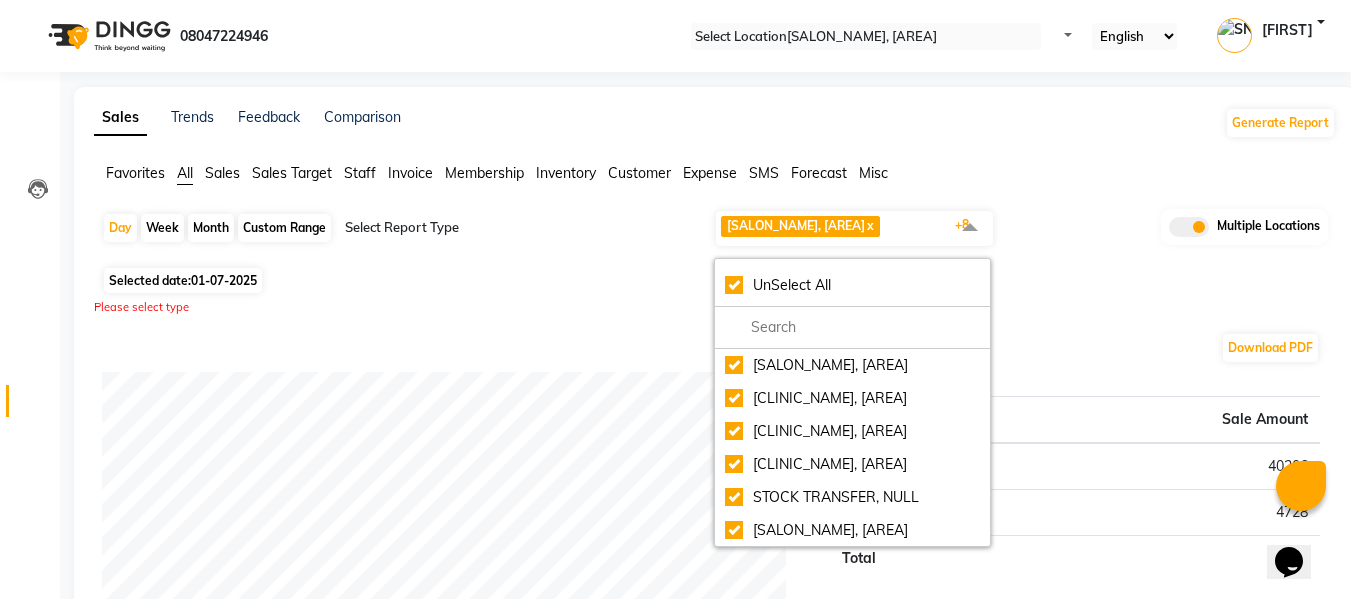 click on "Day Week Month Custom Range Select Report Type BASAWESHWARANAGAR SALON, Basveshwarnagar x JP NAGAR CLINIC, JP Nagar MYSORE CLINIC, Mysore BASAWESHWARANAGAR CLINIC, Basveshwar Nagar STOCK TRANSFER, NULL JP NAGAR SALON, J. P. Nagar MYSORE SALON, MYSORE The Glam Room Clinic, Hyderabad The Glam Room Salon, Hyderabad +8 UnSelect All BASAWESHWARANAGAR SALON, Basveshwarnagar JP NAGAR CLINIC, JP Nagar MYSORE CLINIC, Mysore BASAWESHWARANAGAR CLINIC, Basveshwar Nagar STOCK TRANSFER, NULL JP NAGAR SALON, J. P. Nagar MYSORE SALON, MYSORE The Glam Room Clinic, Hyderabad The Glam Room Salon, Hyderabad Multiple Locations" at bounding box center [715, 235] 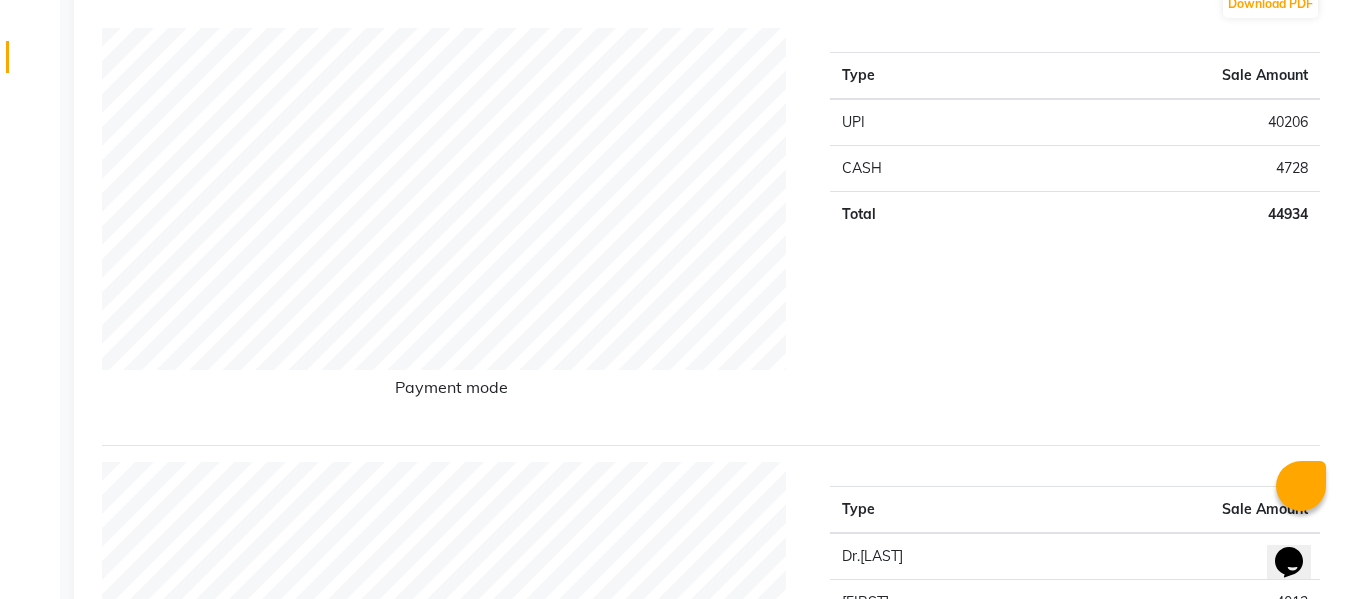 scroll, scrollTop: 0, scrollLeft: 0, axis: both 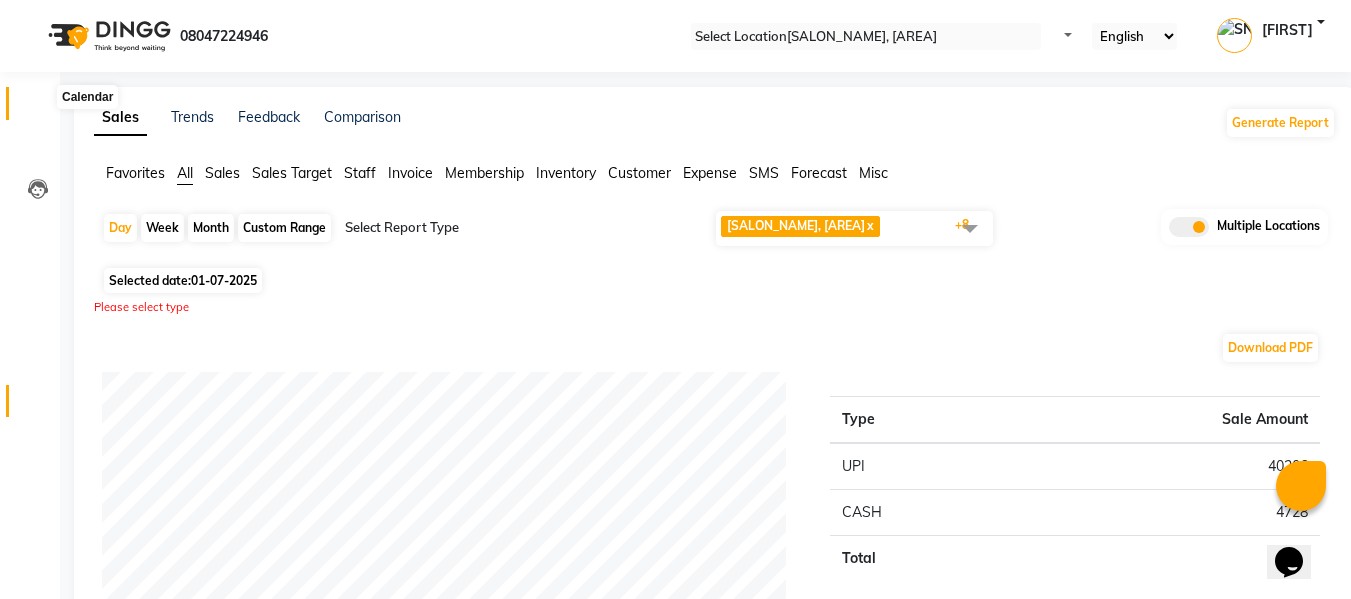 click at bounding box center (37, 108) 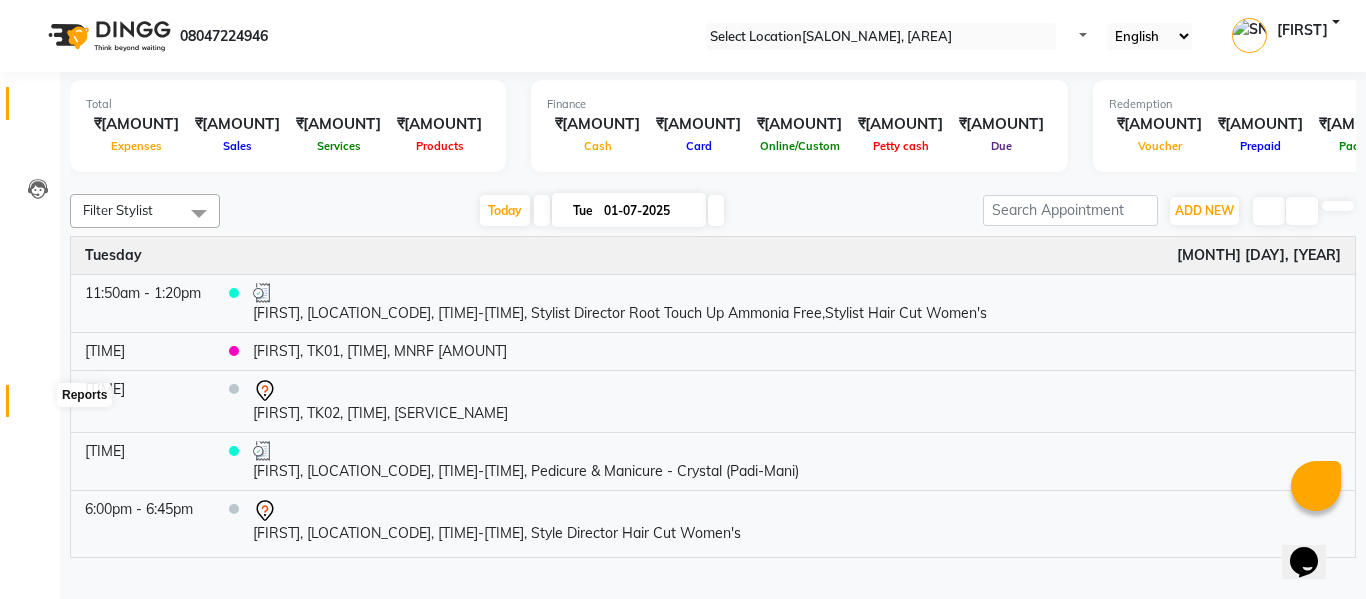 click at bounding box center (38, 406) 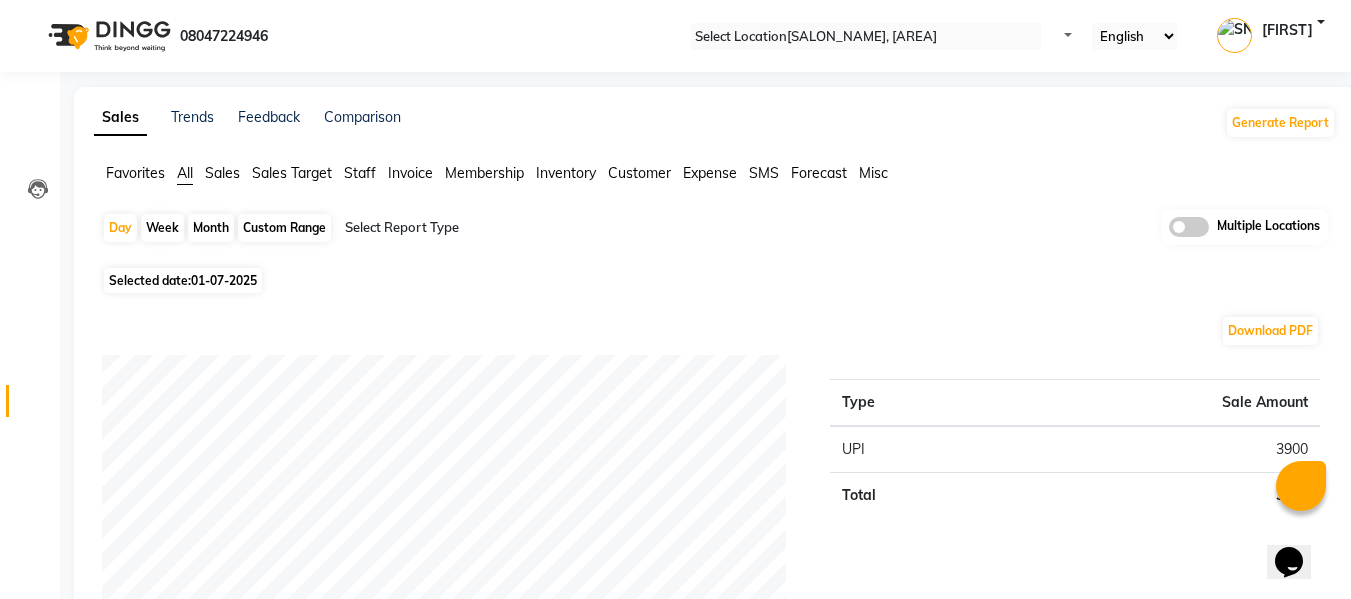 click at bounding box center (1189, 227) 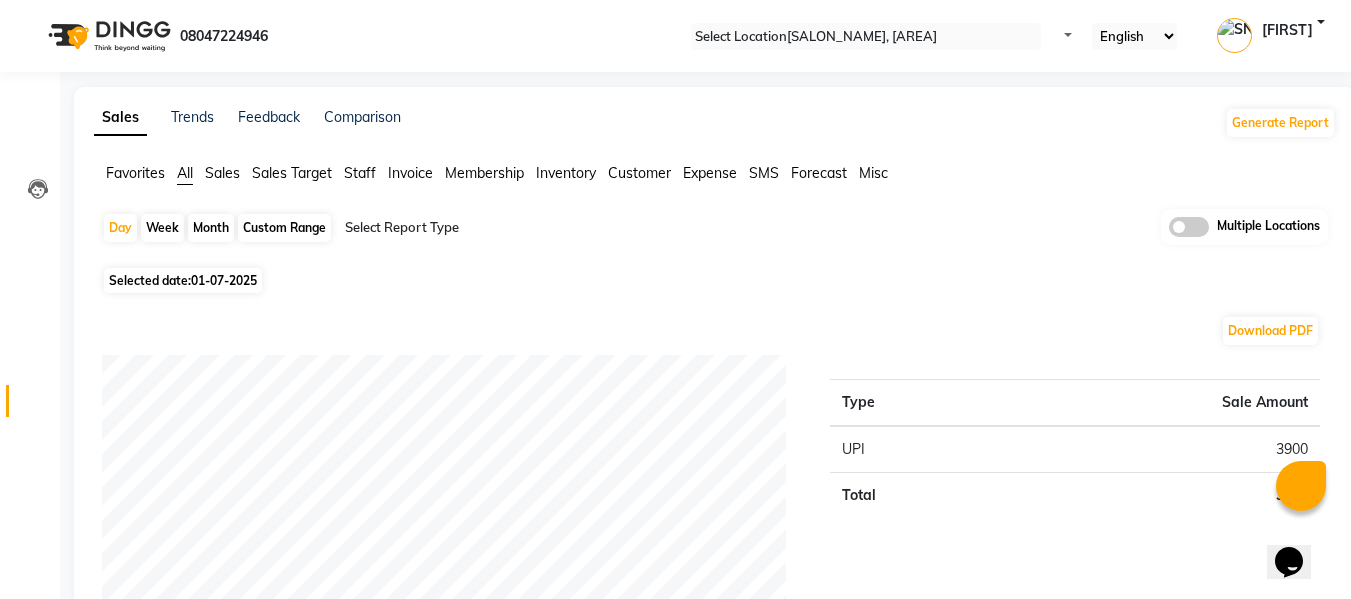 click at bounding box center (1169, 232) 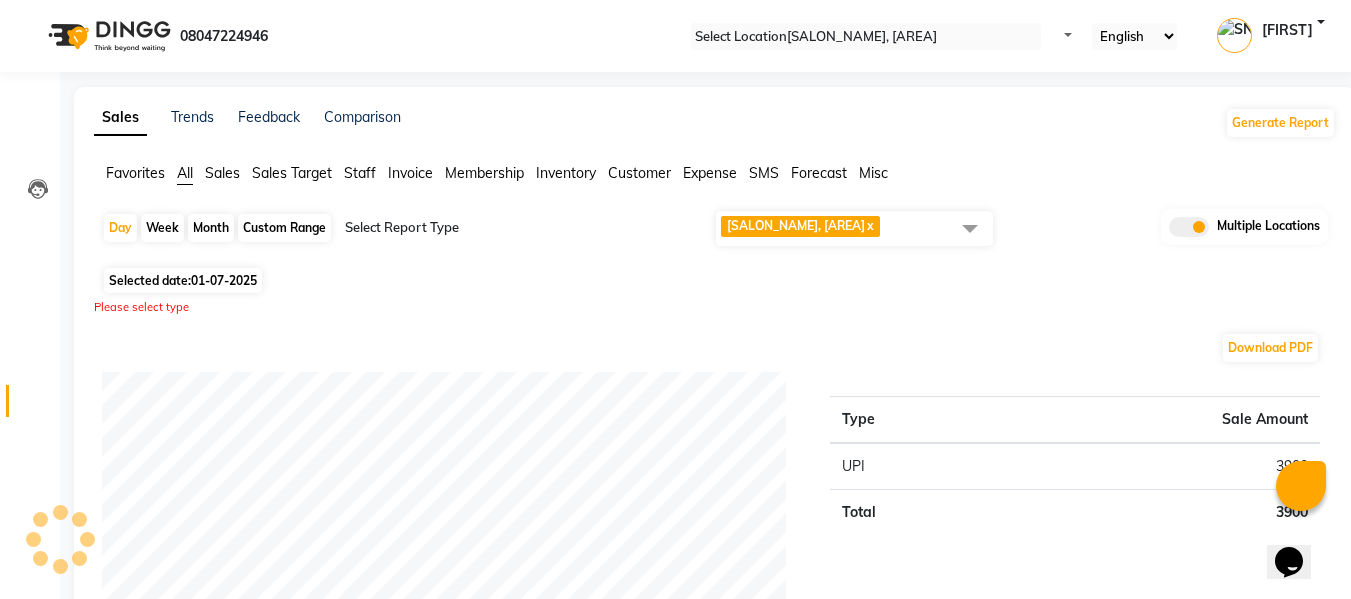click at bounding box center (970, 228) 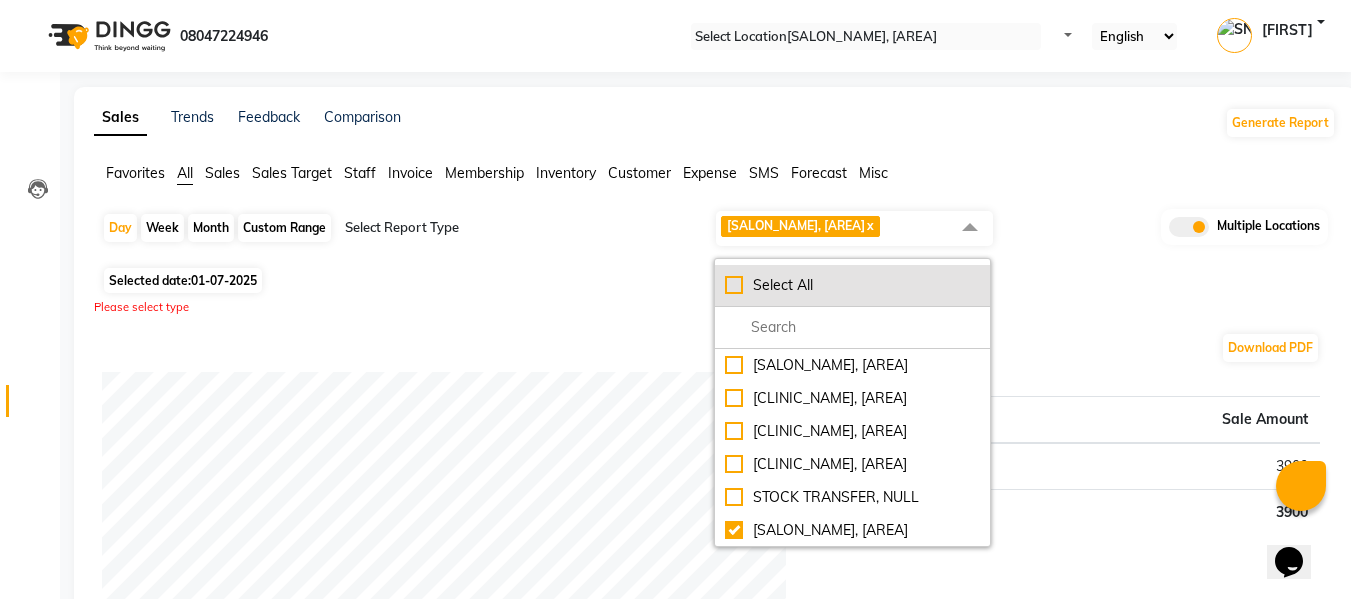 click on "Select All" at bounding box center (852, 285) 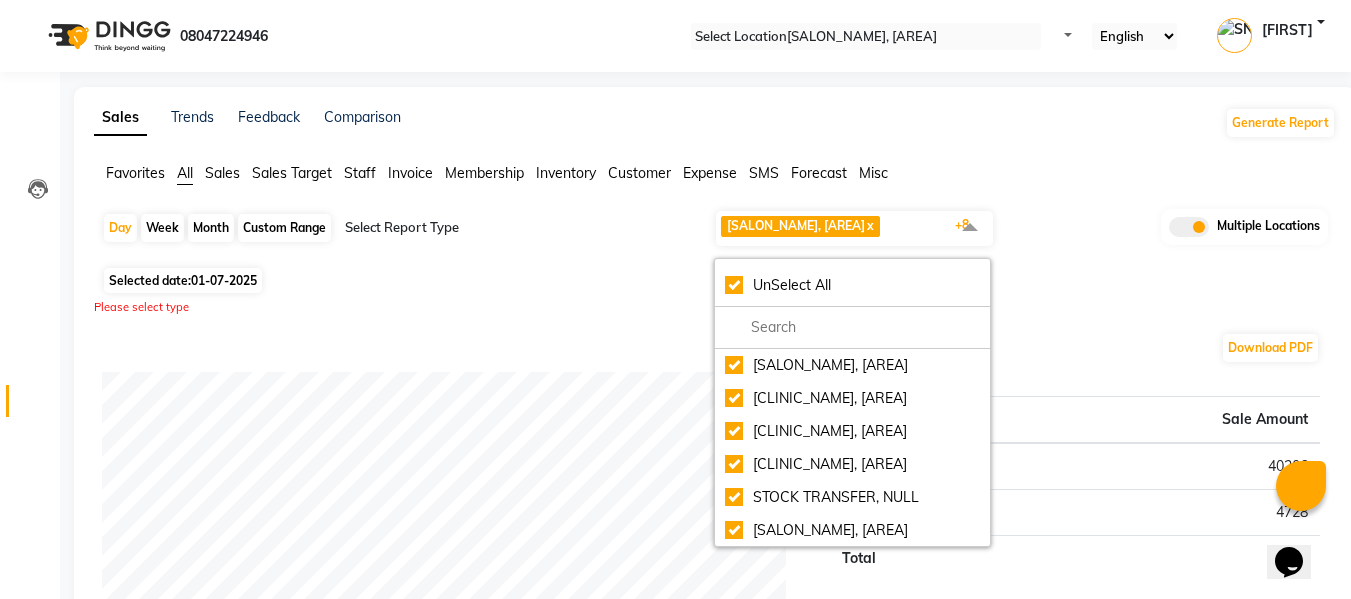 click on "Day Week Month Custom Range Select Report Type BASAWESHWARANAGAR SALON, Basveshwarnagar x JP NAGAR CLINIC, JP Nagar MYSORE CLINIC, Mysore BASAWESHWARANAGAR CLINIC, Basveshwar Nagar STOCK TRANSFER, NULL JP NAGAR SALON, J. P. Nagar MYSORE SALON, MYSORE The Glam Room Clinic, Hyderabad The Glam Room Salon, Hyderabad +8 UnSelect All BASAWESHWARANAGAR SALON, Basveshwarnagar JP NAGAR CLINIC, JP Nagar MYSORE CLINIC, Mysore BASAWESHWARANAGAR CLINIC, Basveshwar Nagar STOCK TRANSFER, NULL JP NAGAR SALON, J. P. Nagar MYSORE SALON, MYSORE The Glam Room Clinic, Hyderabad The Glam Room Salon, Hyderabad Multiple Locations" at bounding box center (715, 235) 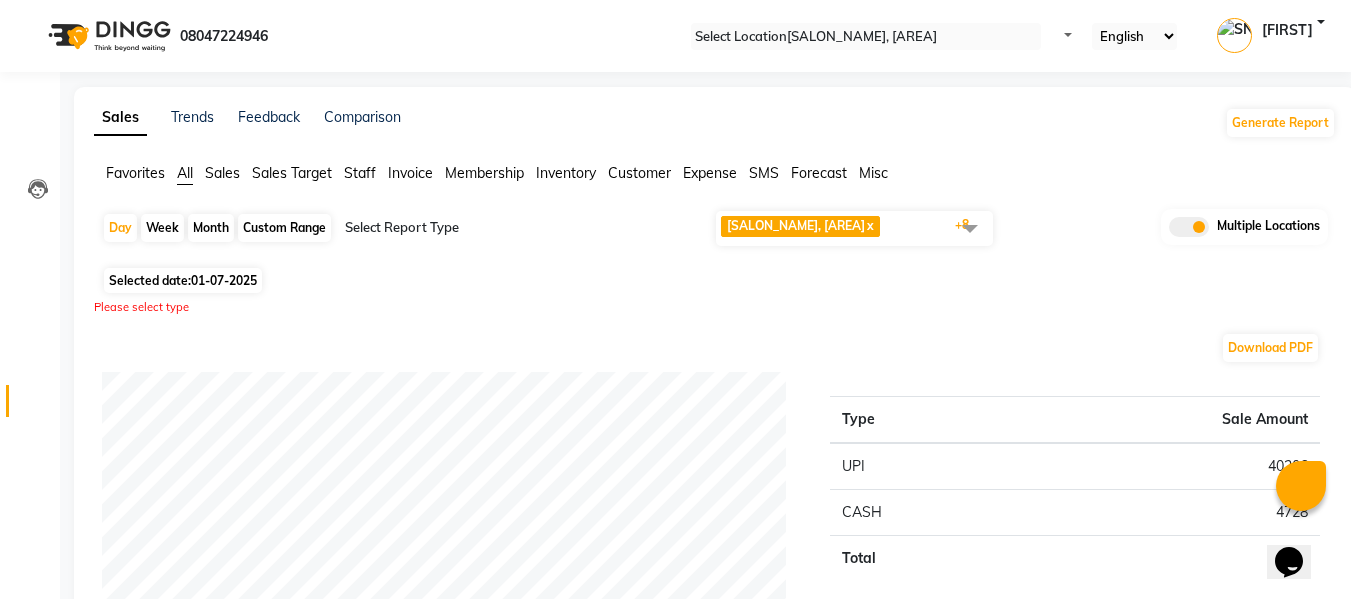 click on "Custom Range" at bounding box center [284, 228] 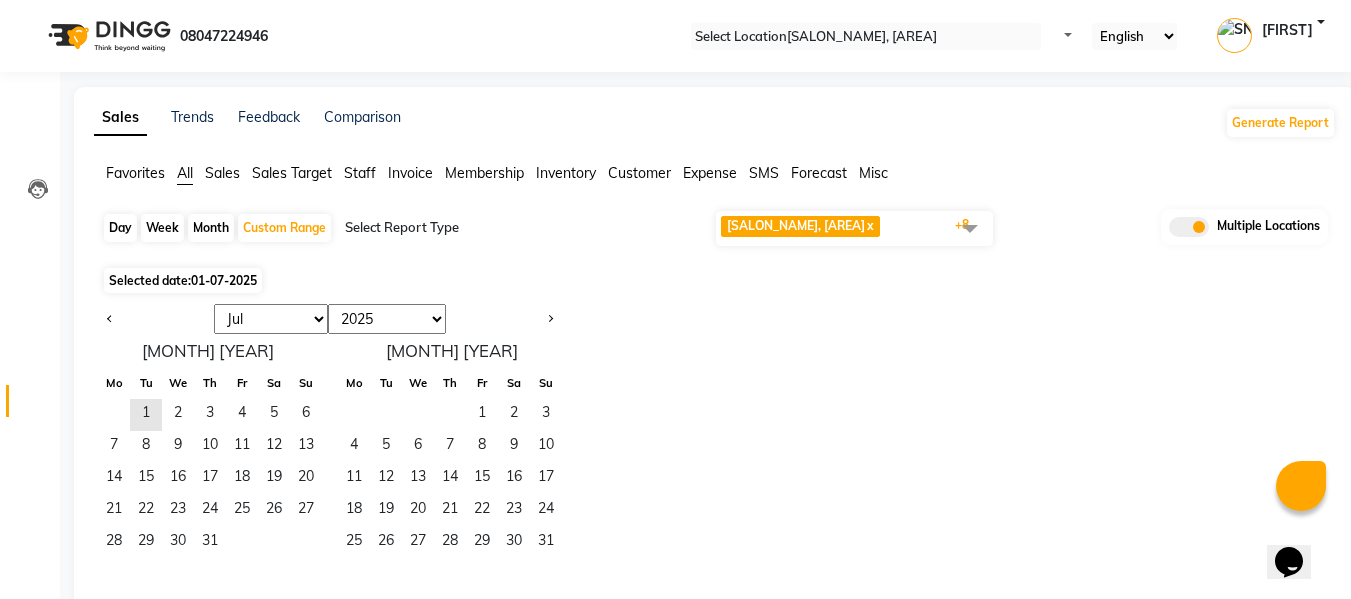 click on "2015 2016 2017 2018 2019 2020 2021 2022 2023 2024 2025 2026 2027 2028 2029 2030 2031 2032 2033 2034 2035" at bounding box center (387, 319) 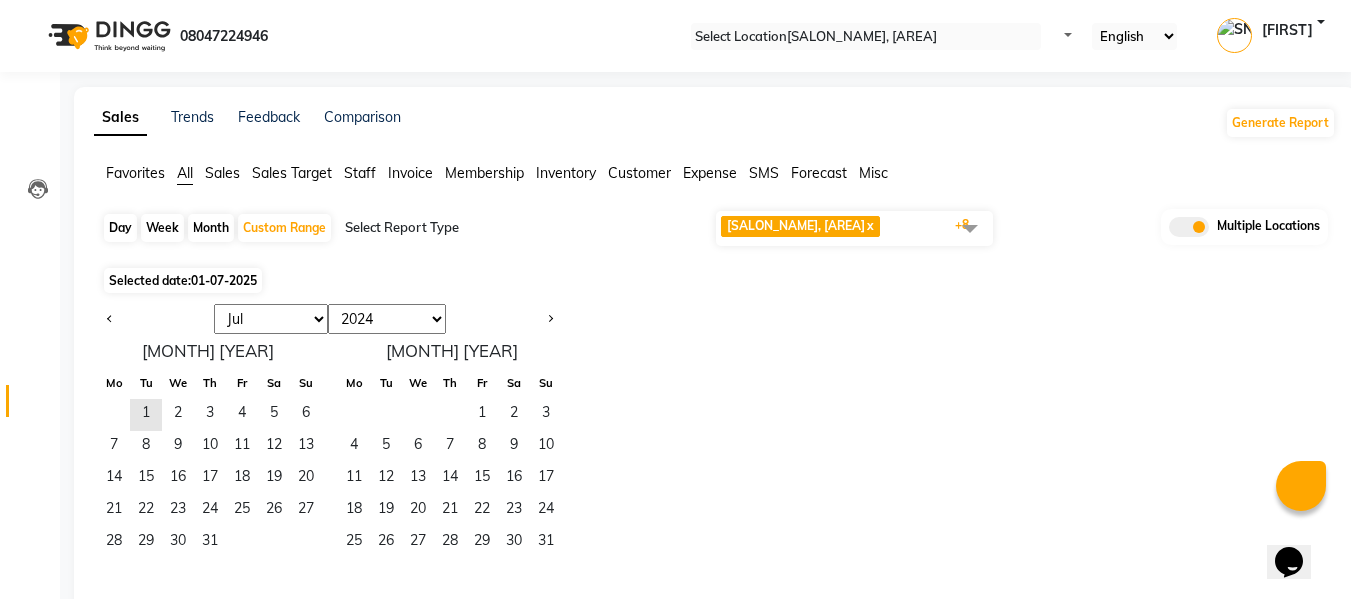 click on "2015 2016 2017 2018 2019 2020 2021 2022 2023 2024 2025 2026 2027 2028 2029 2030 2031 2032 2033 2034 2035" at bounding box center [387, 319] 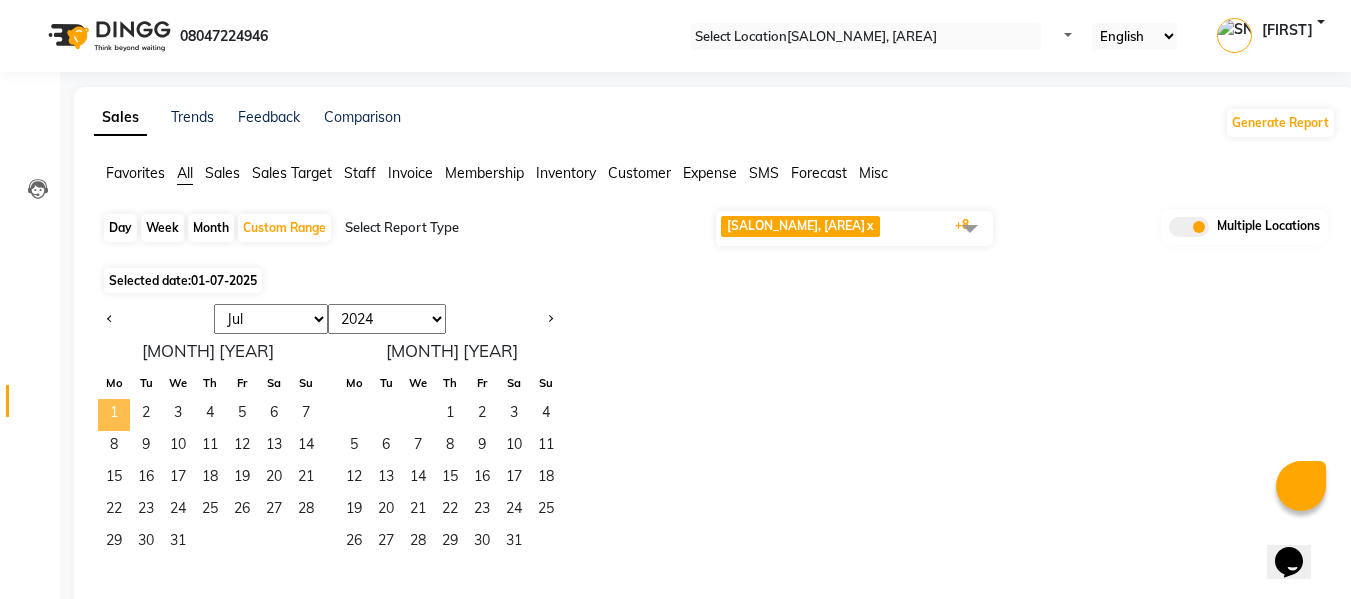 click on "1" at bounding box center (114, 415) 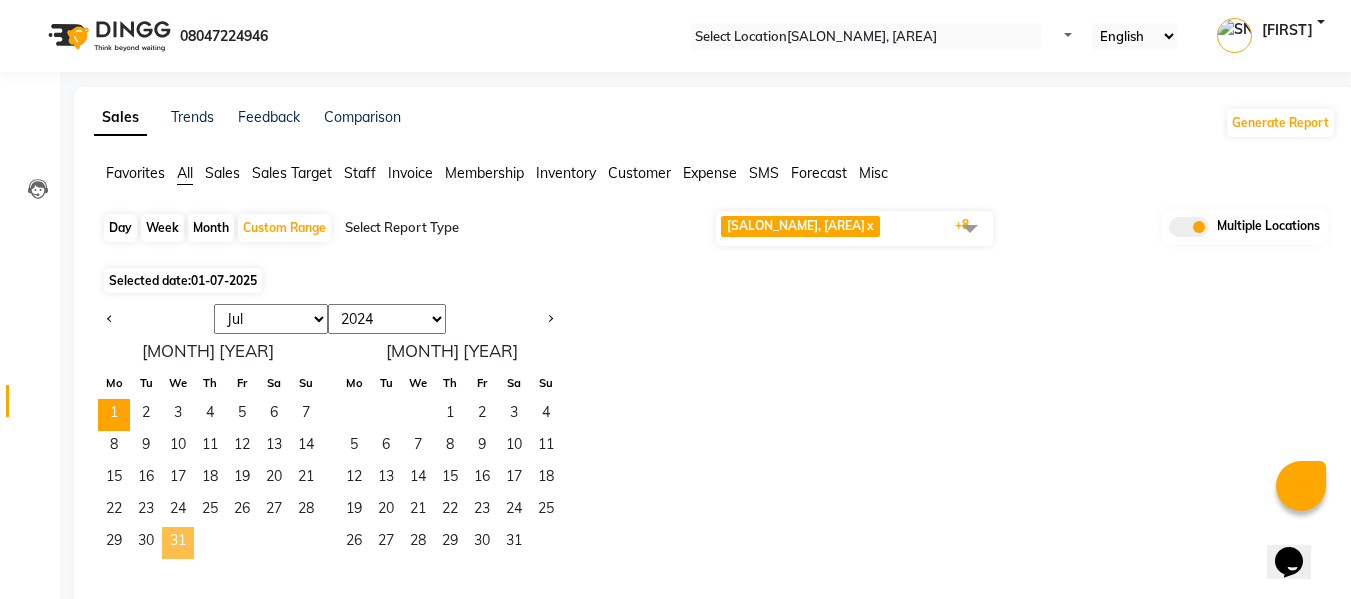click on "31" at bounding box center [178, 543] 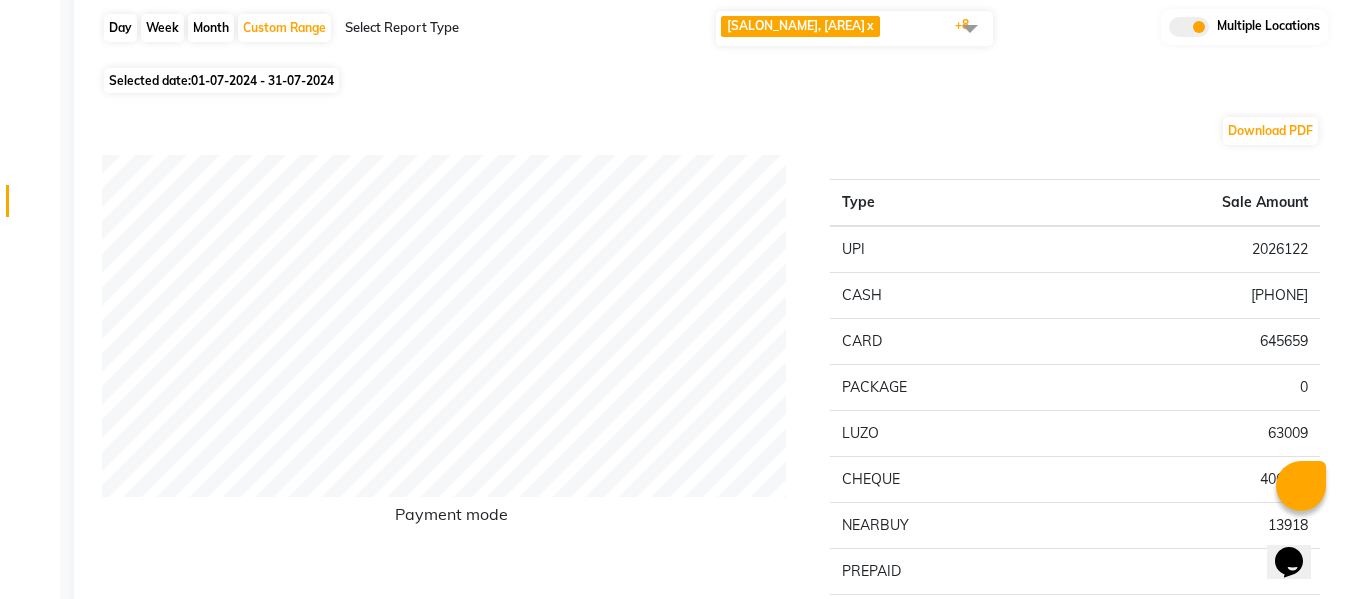 scroll, scrollTop: 0, scrollLeft: 0, axis: both 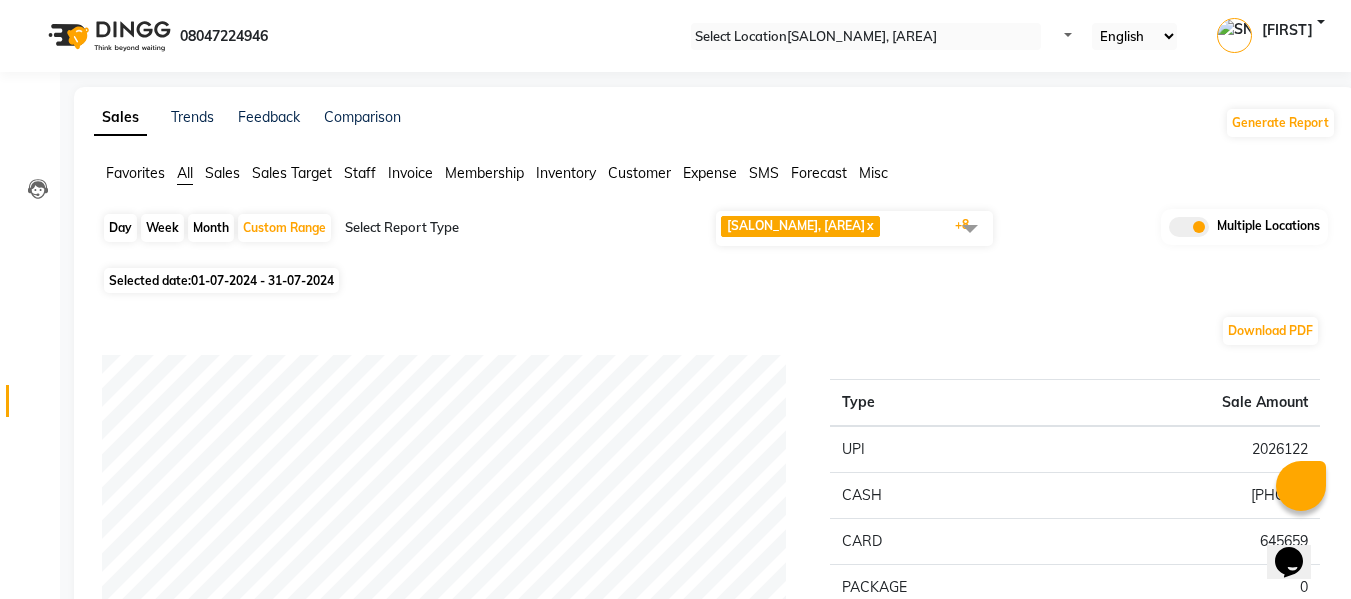 click on "Month" at bounding box center [211, 228] 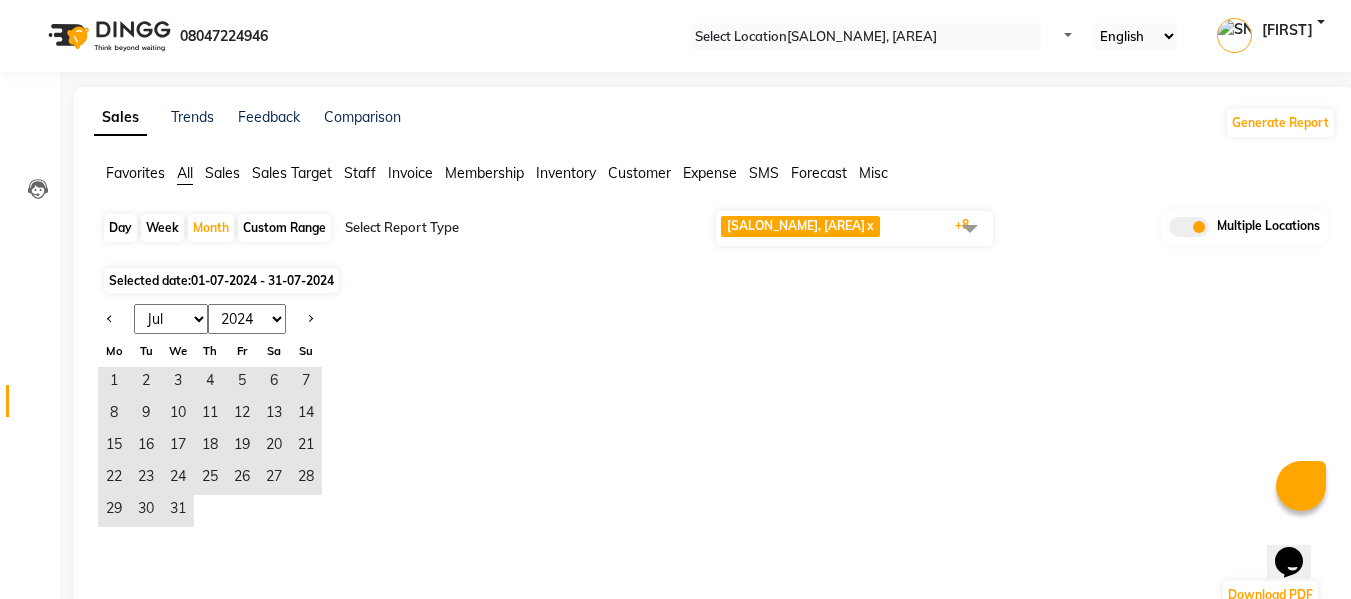 click on "Day" at bounding box center (120, 228) 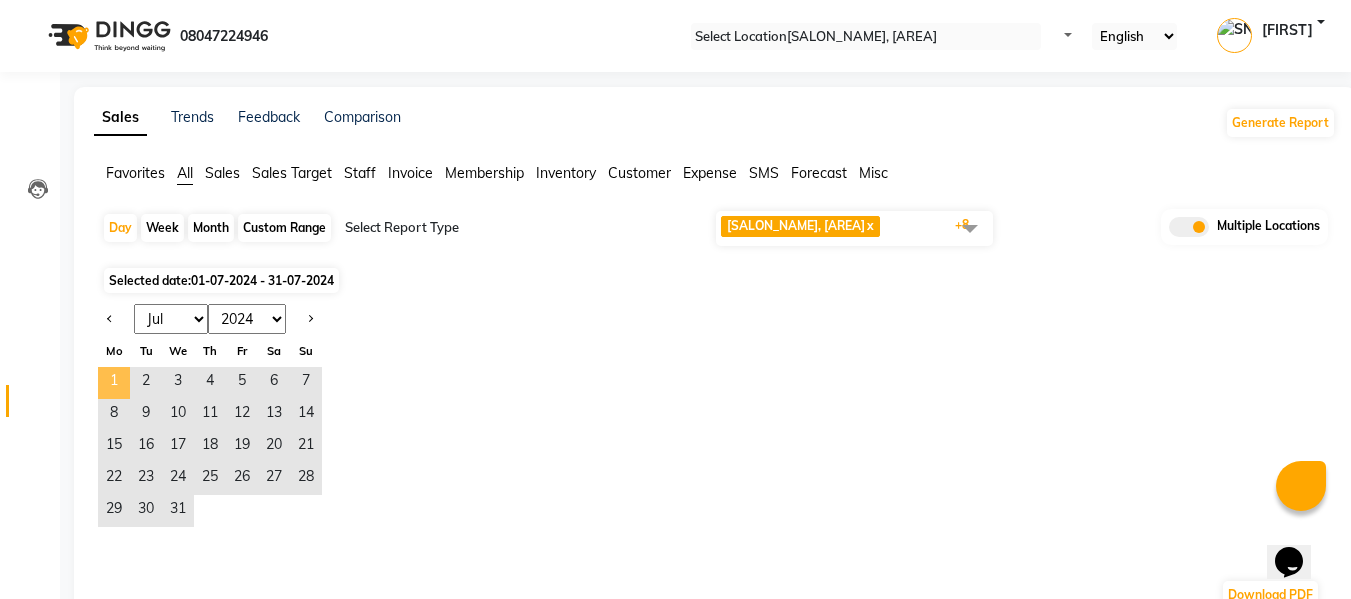 click on "1" at bounding box center [114, 383] 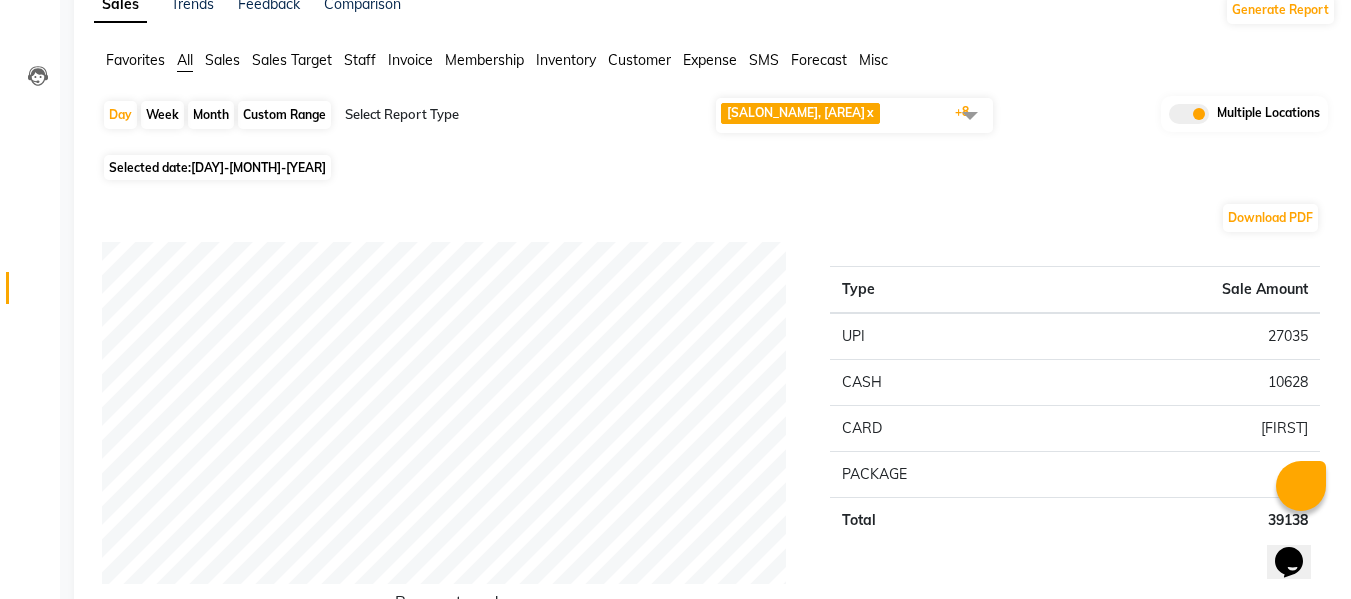 scroll, scrollTop: 0, scrollLeft: 0, axis: both 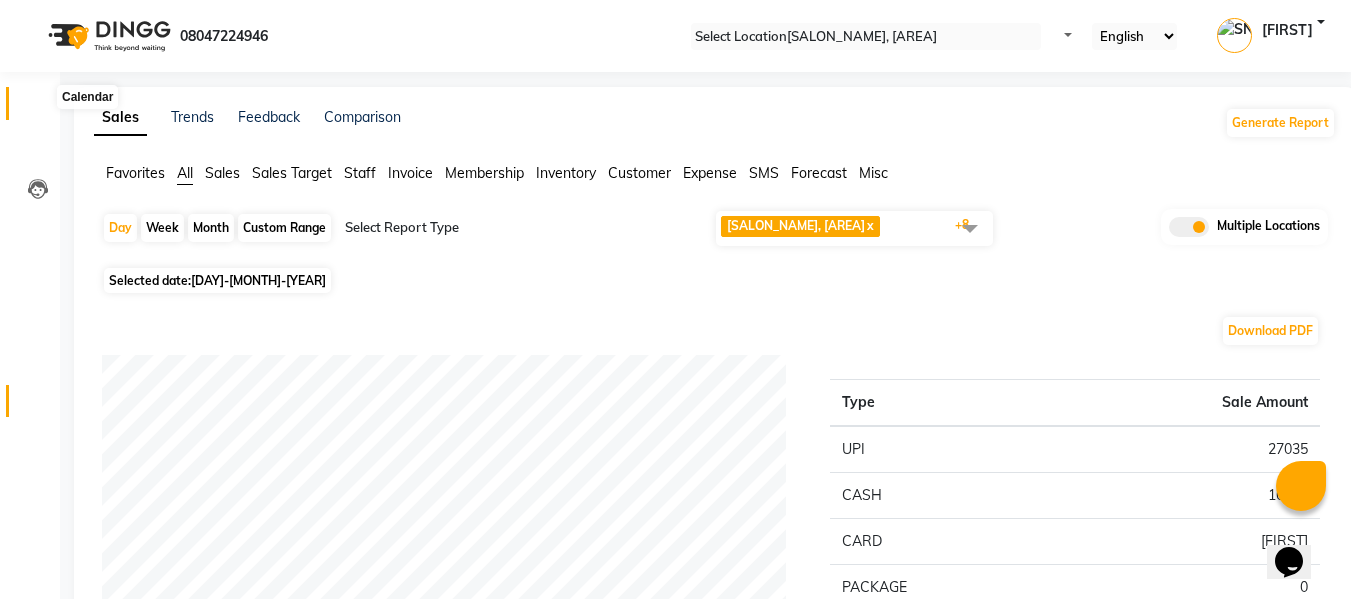 click at bounding box center (37, 108) 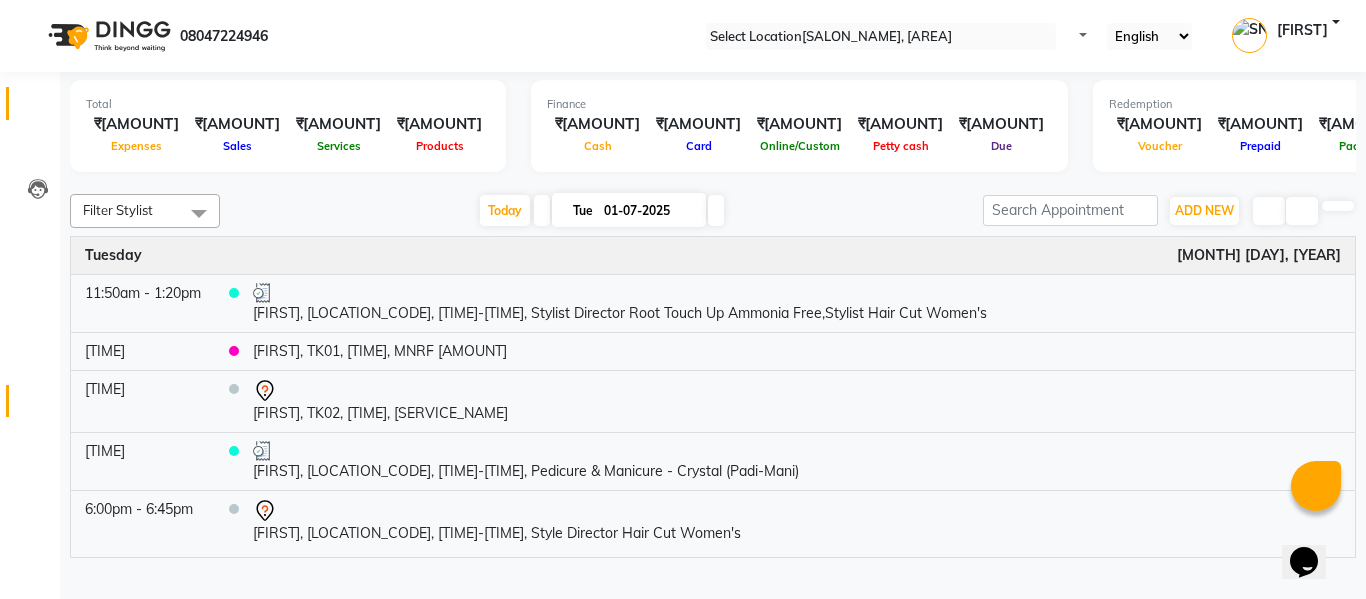 click on "Reports" at bounding box center (30, 401) 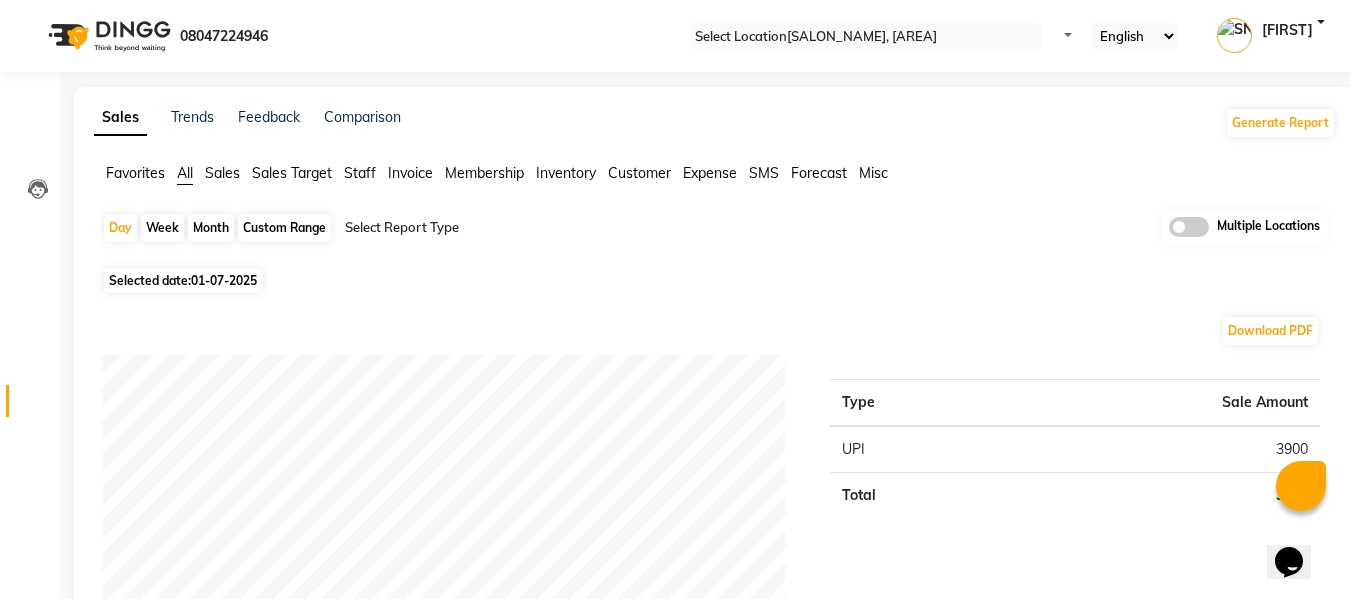 click at bounding box center (1189, 227) 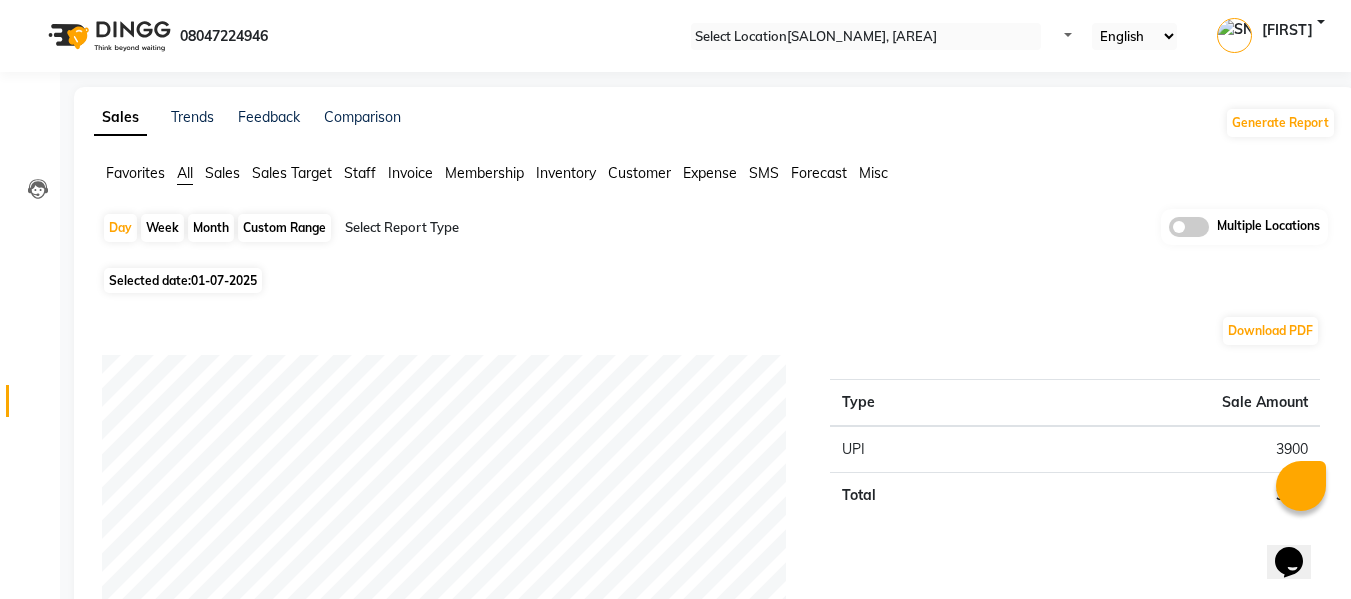 click at bounding box center [1169, 232] 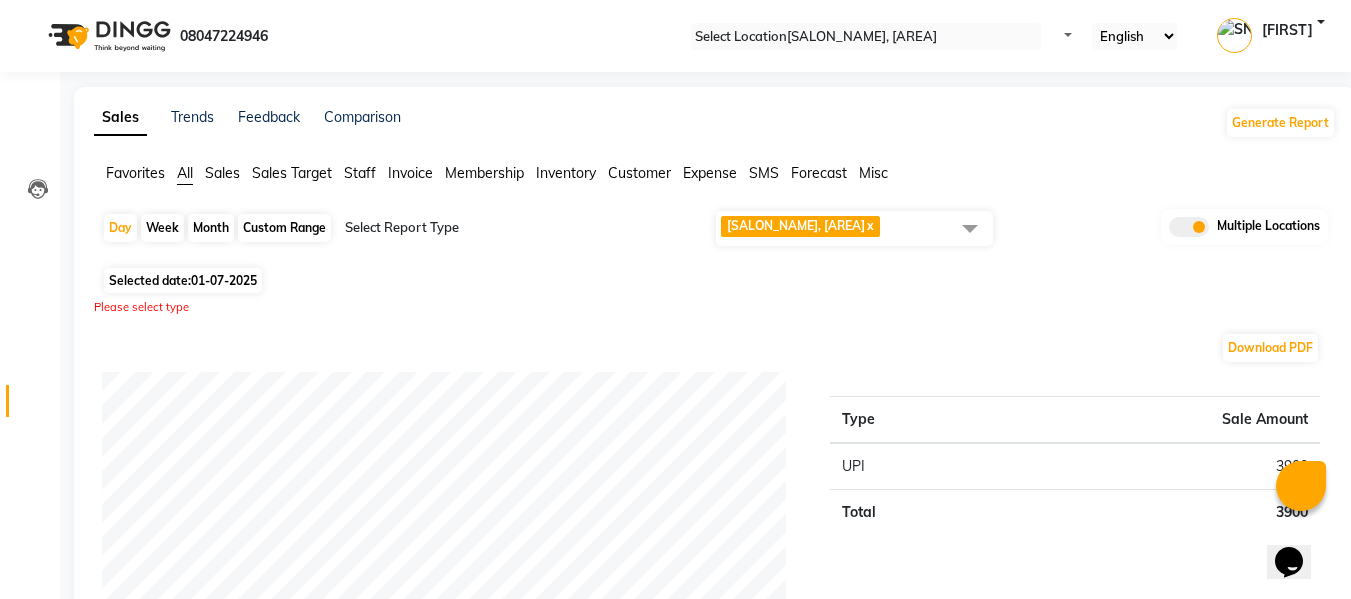click at bounding box center [970, 228] 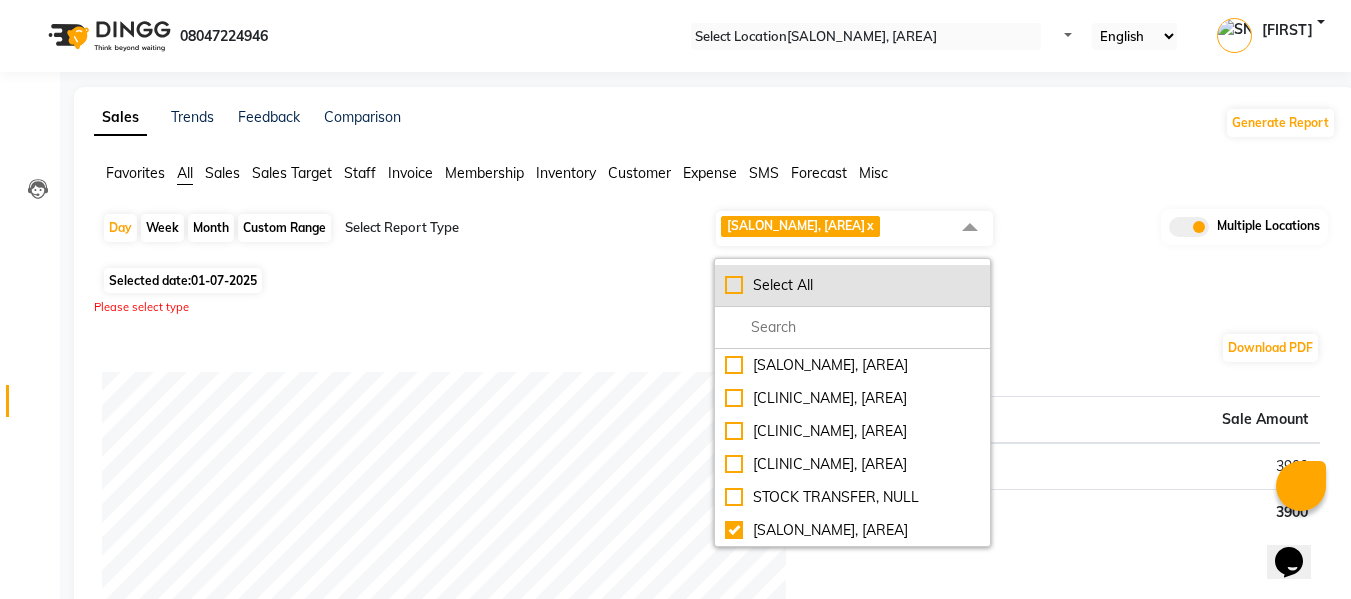 click on "Select All" at bounding box center [852, 286] 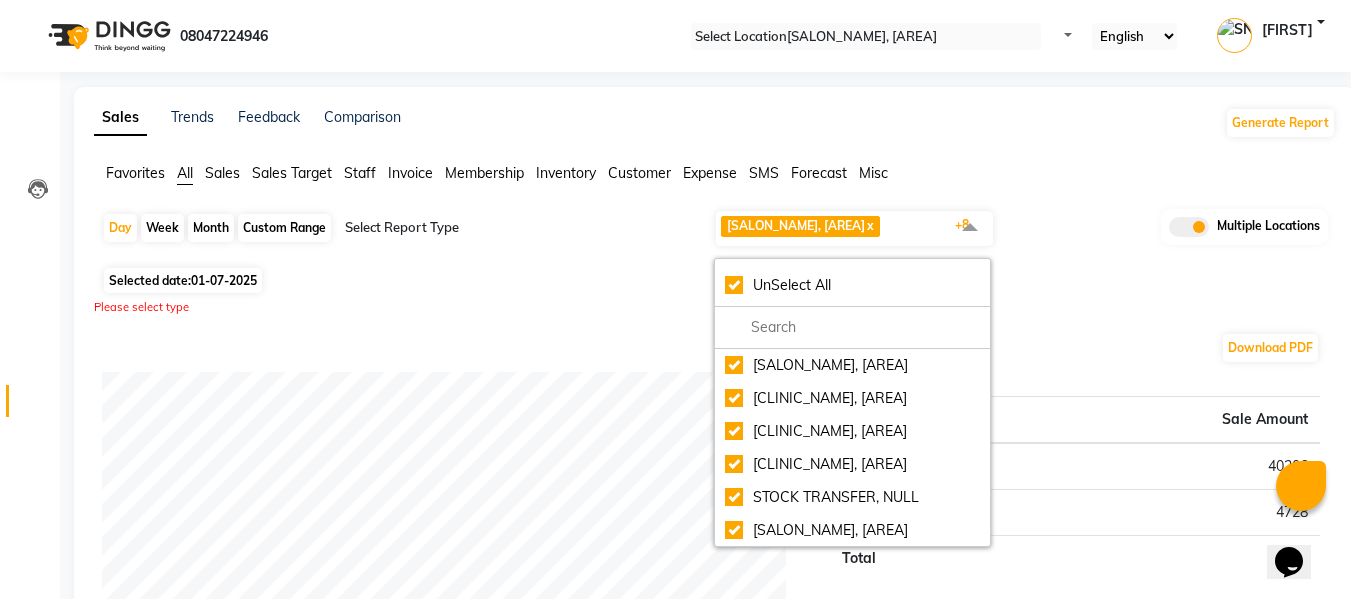 click on "Day Week Month Custom Range Select Report Type BASAWESHWARANAGAR SALON, Basveshwarnagar x JP NAGAR CLINIC, JP Nagar MYSORE CLINIC, Mysore BASAWESHWARANAGAR CLINIC, Basveshwar Nagar STOCK TRANSFER, NULL JP NAGAR SALON, J. P. Nagar MYSORE SALON, MYSORE The Glam Room Clinic, Hyderabad The Glam Room Salon, Hyderabad +8 UnSelect All BASAWESHWARANAGAR SALON, Basveshwarnagar JP NAGAR CLINIC, JP Nagar MYSORE CLINIC, Mysore BASAWESHWARANAGAR CLINIC, Basveshwar Nagar STOCK TRANSFER, NULL JP NAGAR SALON, J. P. Nagar MYSORE SALON, MYSORE The Glam Room Clinic, Hyderabad The Glam Room Salon, Hyderabad Multiple Locations" at bounding box center (715, 235) 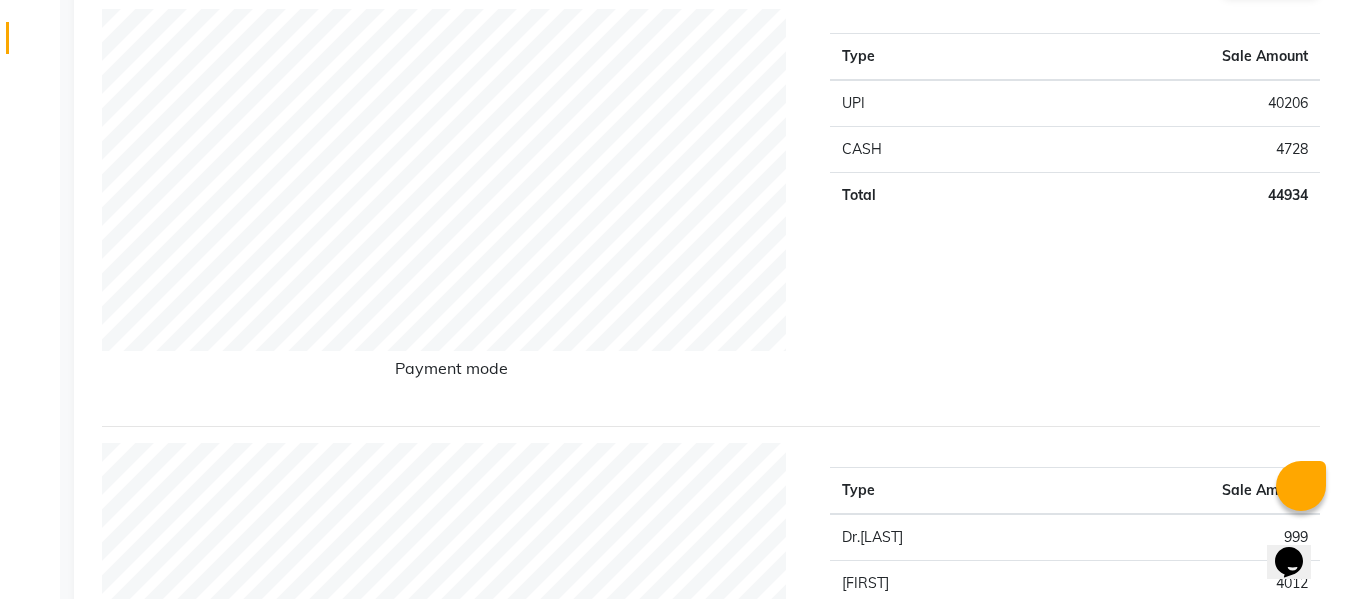 scroll, scrollTop: 0, scrollLeft: 0, axis: both 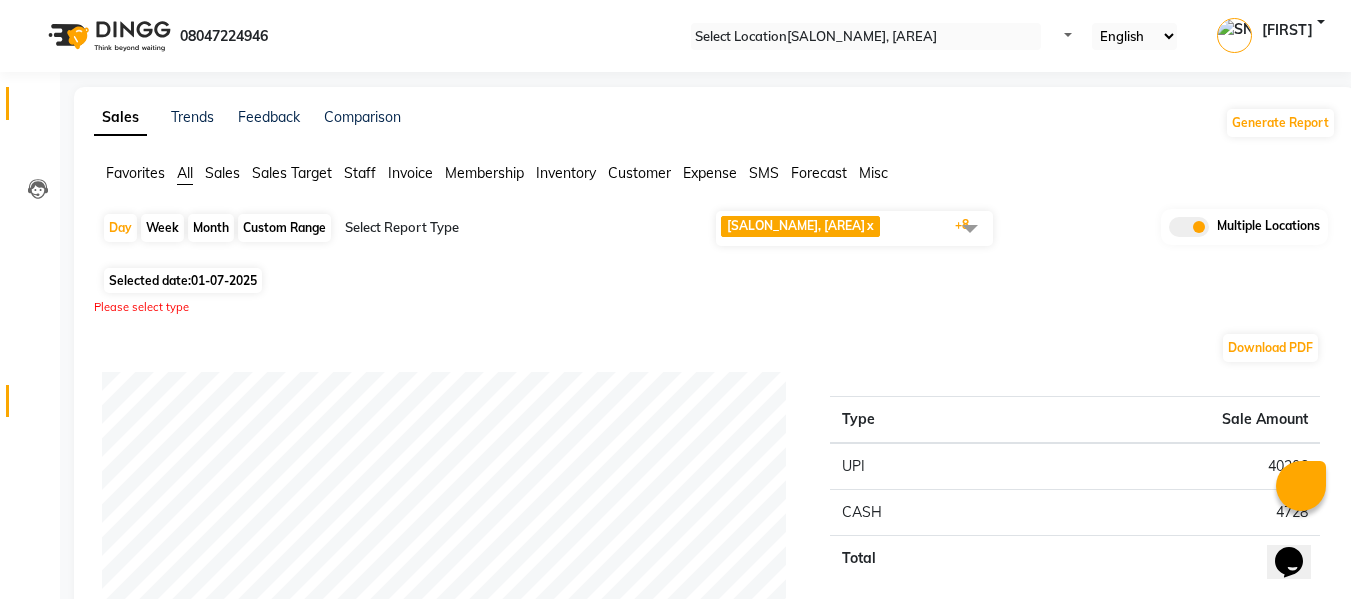 click on "Calendar" at bounding box center (30, 103) 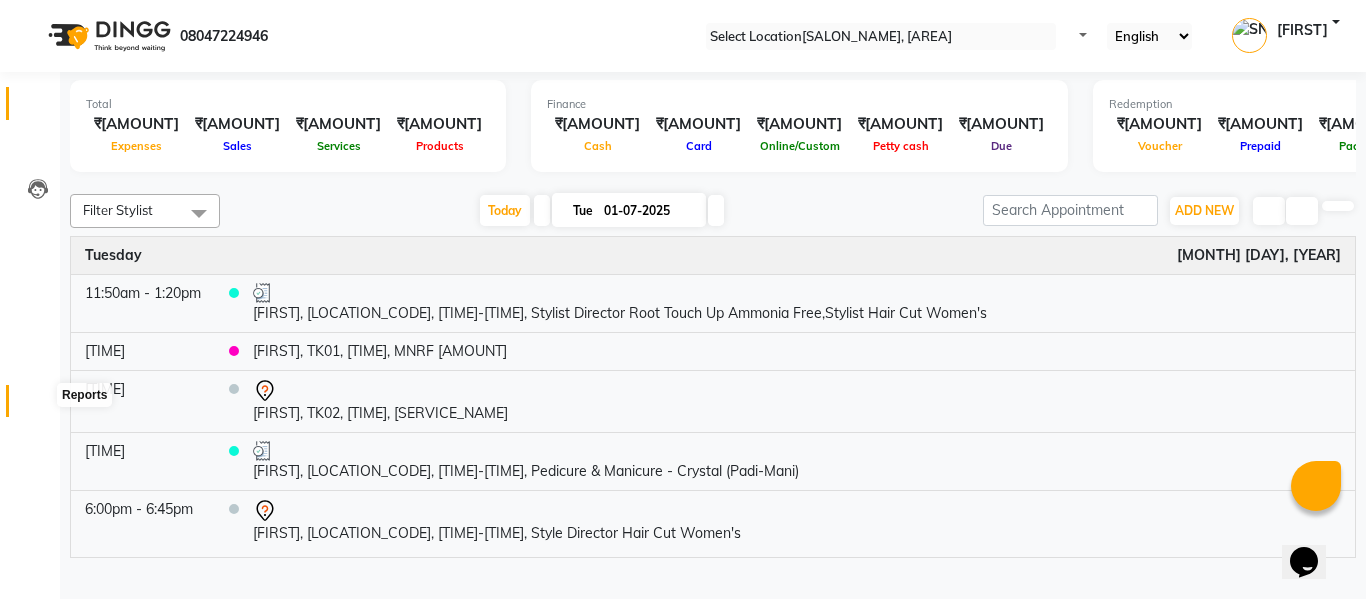 click at bounding box center (38, 406) 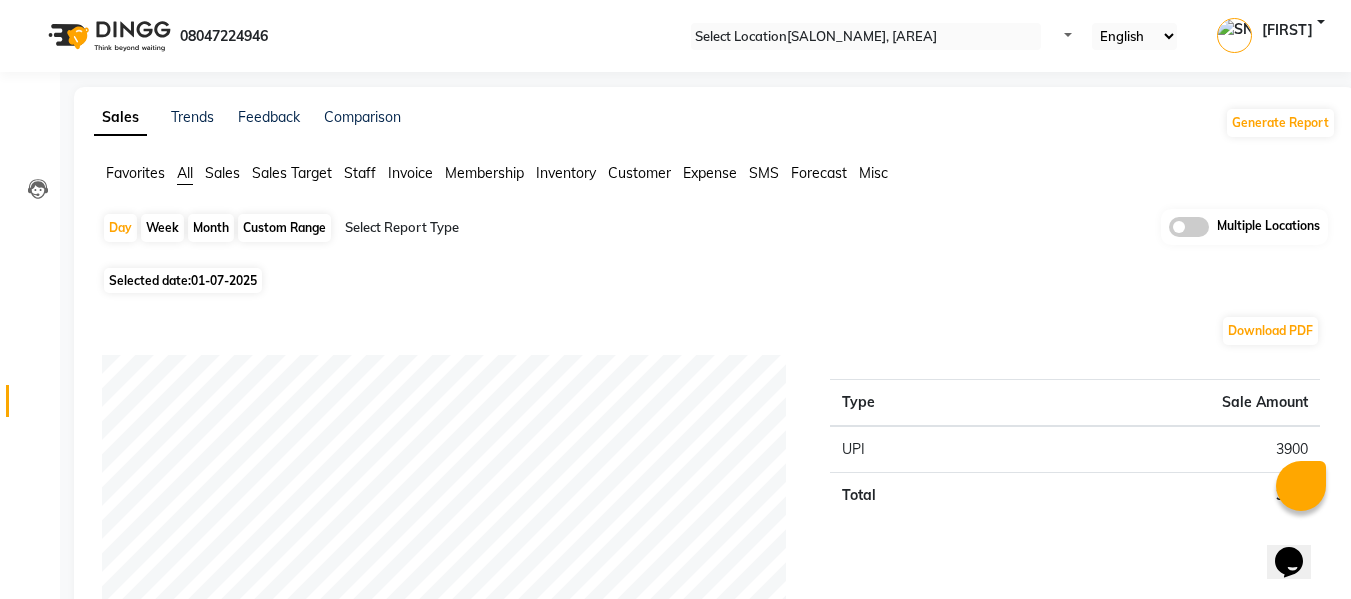 click on "Multiple Locations" at bounding box center (1244, 227) 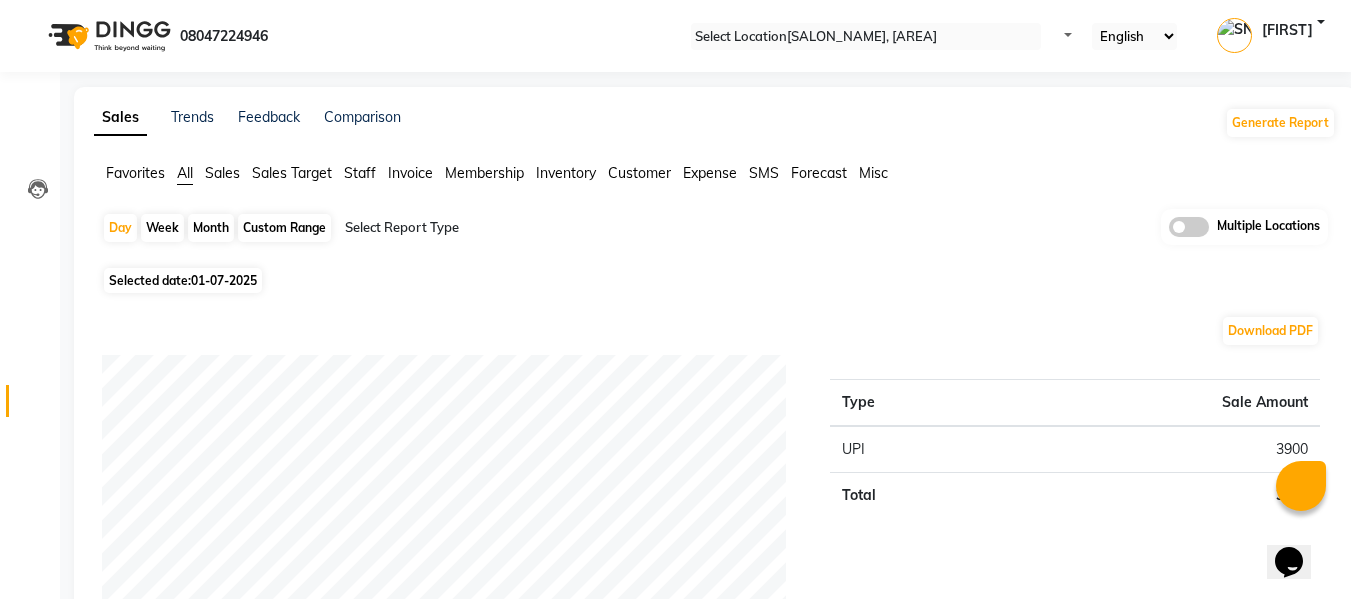 click at bounding box center [1169, 232] 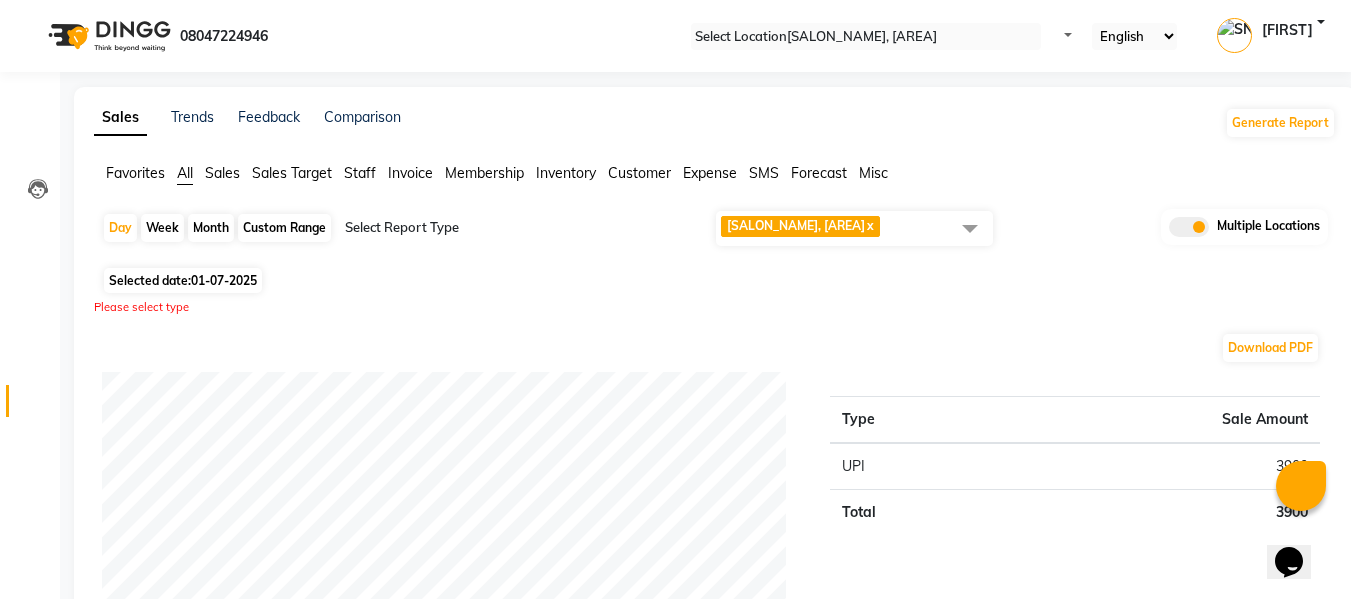 click at bounding box center [970, 228] 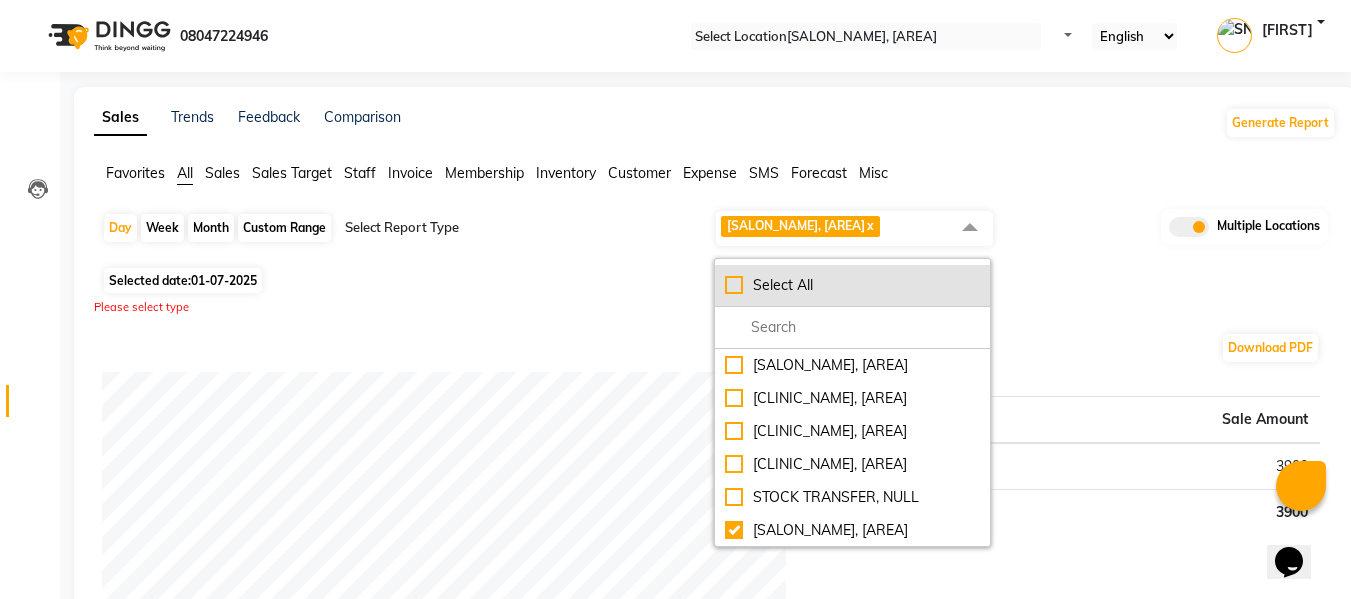 click on "Select All" at bounding box center (852, 285) 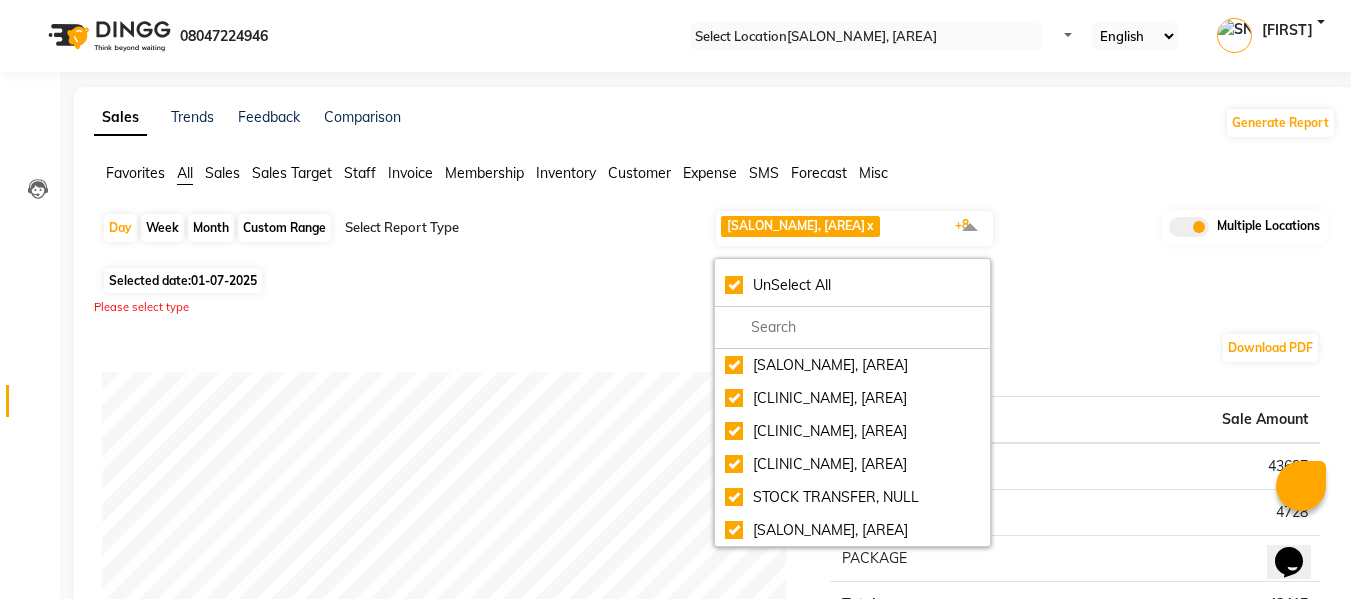 click on "Staff summary Type Sale Amount Dr.Jabin [AMOUNT] Jassi [AMOUNT] Theja [AMOUNT] Sanskruthi [AMOUNT] Smirti [AMOUNT] Tezz [AMOUNT] Srijana [AMOUNT] Dr.Apurva [AMOUNT] Lakshmi [AMOUNT] Total [AMOUNT] Sales summary Type Sale Amount Gift card [AMOUNT] Tips [AMOUNT] Prepaid [AMOUNT] Vouchers [AMOUNT] Memberships [AMOUNT] Packages [AMOUNT] Services [AMOUNT] Products [AMOUNT] Fee [AMOUNT] Total [AMOUNT] Expense by type Type Sale Amount MILK MONTHLY BILL [AMOUNT] Total [AMOUNT] Service by category Type Sale Amount CLINIC FACIAL [AMOUNT] Tag removal [AMOUNT] Hair Cut Wash & Styling (Women) [AMOUNT] Waxing (Rica/Detan Wax) [AMOUNT] NAIL ENHANCEMENT [AMOUNT] Hair Spa/Treatment [AMOUNT] Pedicure & Manicure [AMOUNT] Pedicure & Manicure [AMOUNT] Threading [AMOUNT] CLINC TREATMENT [AMOUNT] Total [AMOUNT] Service sales Type Sale Amount HYDRA FACIAL ADVANCE [AMOUNT] Stylist Director Root Touch Up Ammonia Free [AMOUNT] Hair Cut Wash & Styling (Women) - Customised [AMOUNT] Waxing (Rica/Detan Wax) - Full Arms/Half Legs [AMOUNT] Stylist Hair Cut Women's [AMOUNT] Hair Spa/Treatment - Express Ritual [AMOUNT] [AMOUNT] Trim [AMOUNT]" at bounding box center (711, 2046) 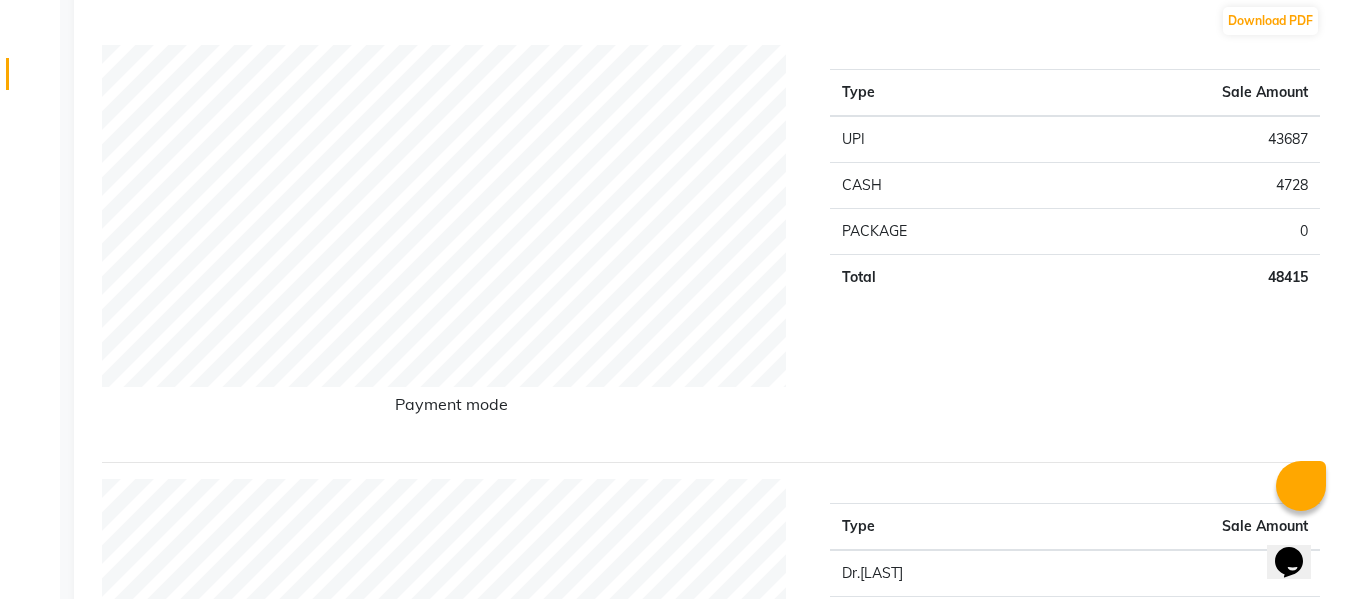 scroll, scrollTop: 0, scrollLeft: 0, axis: both 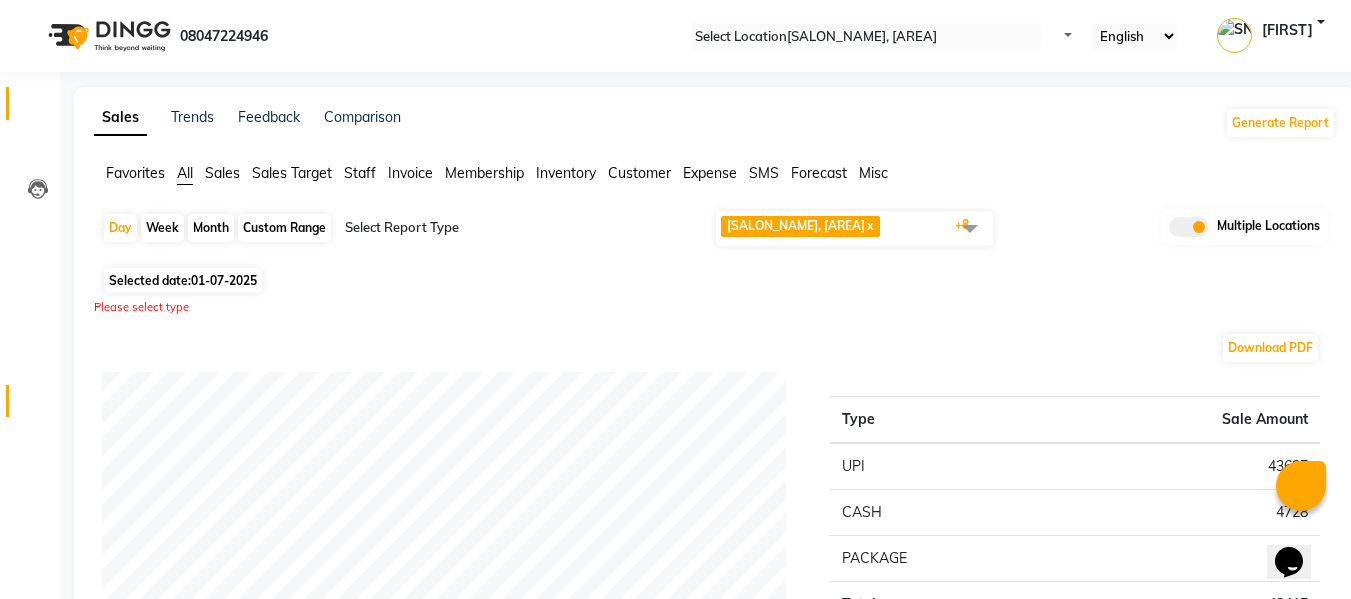 click on "Calendar" at bounding box center [30, 103] 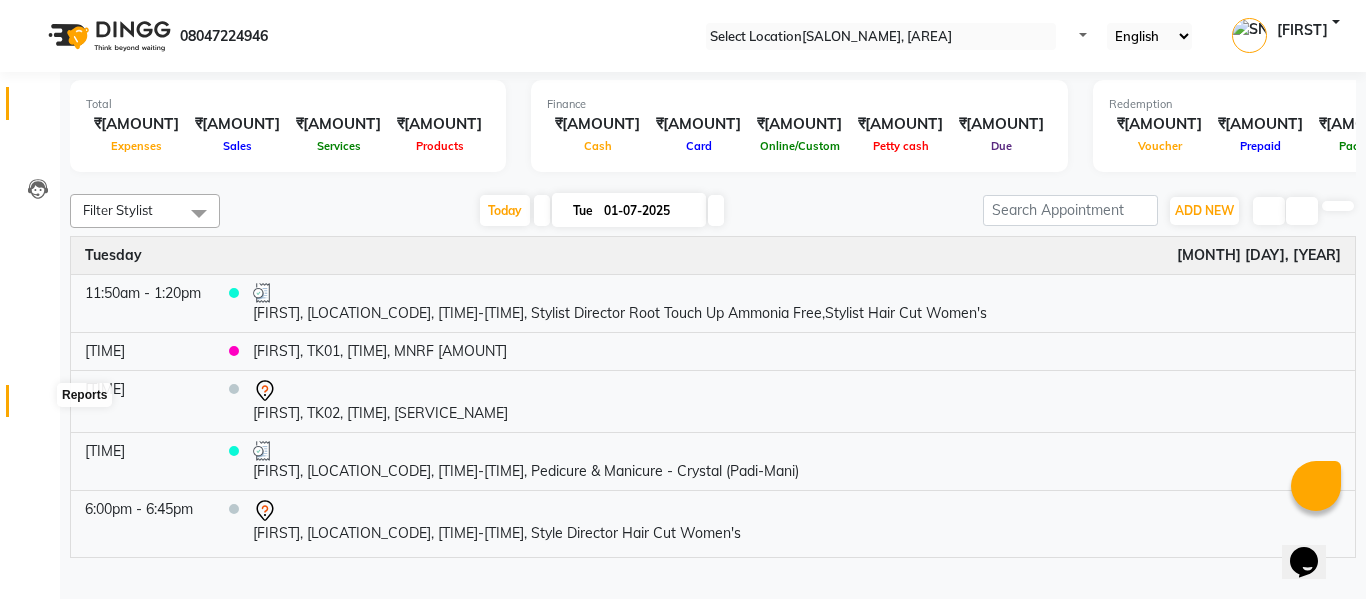 click at bounding box center [37, 406] 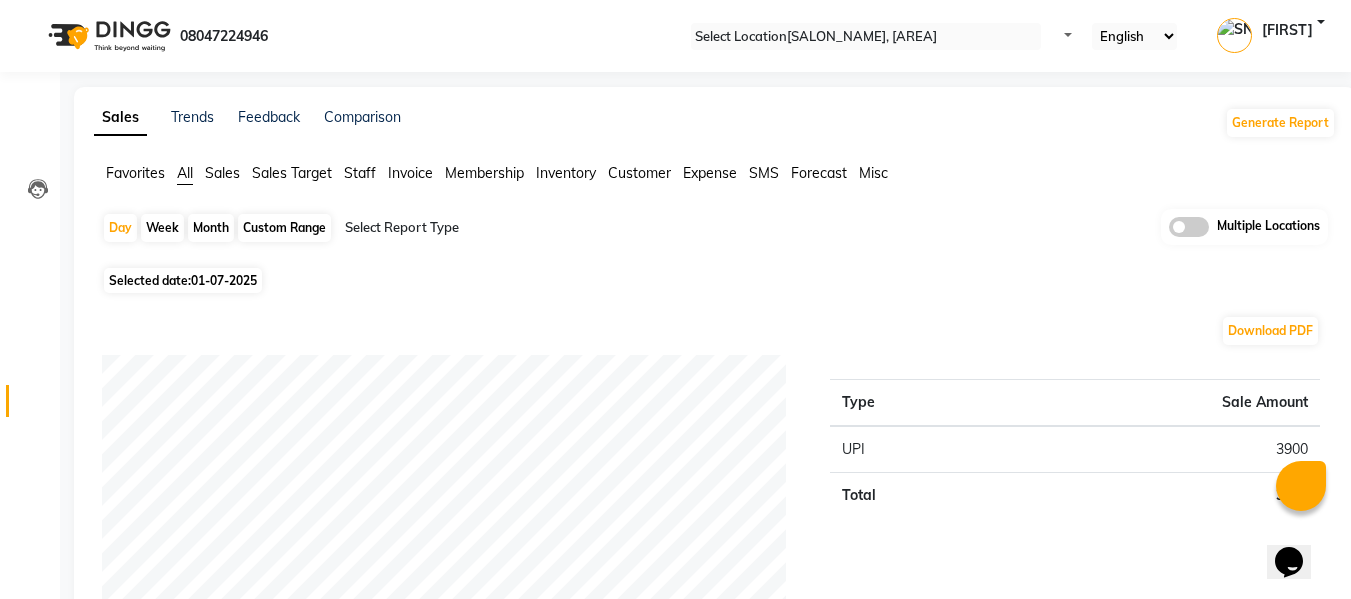 click on "Day Week Month Custom Range Select Report Type Multiple Locations Selected date: 01-07-2025 Download PDF Payment mode Type Sale Amount UPI 3900 Total 3900 Staff summary Type Sale Amount [FIRST] 3540 [FIRST] 360 Total 3900 Sales summary Type Sale Amount Memberships 0 Vouchers 0 Gift card 0 Products 0 Packages 0 Tips 0 Prepaid 0 Services 3900 Fee 0 Total 3900 Service by category Type Sale Amount Tag removal 3540 Pedicure & Manicure 360 Total 3900 Service sales Type Sale Amount Stylist Director Root Touch Up Ammonia Free 2360 Stylist Hair Cut Women's 1180 Pedicure & Manicure - Crystal (Padi-Mani) 360 Total 3900 ★ Mark as Favorite Choose how you'd like to save "" report to favorites Save to Personal Favorites: Only you can see this report in your favorites tab. Share with Organization: Everyone in your organization can see this report in their favorites tab. Save to Favorites" at bounding box center (715, 1425) 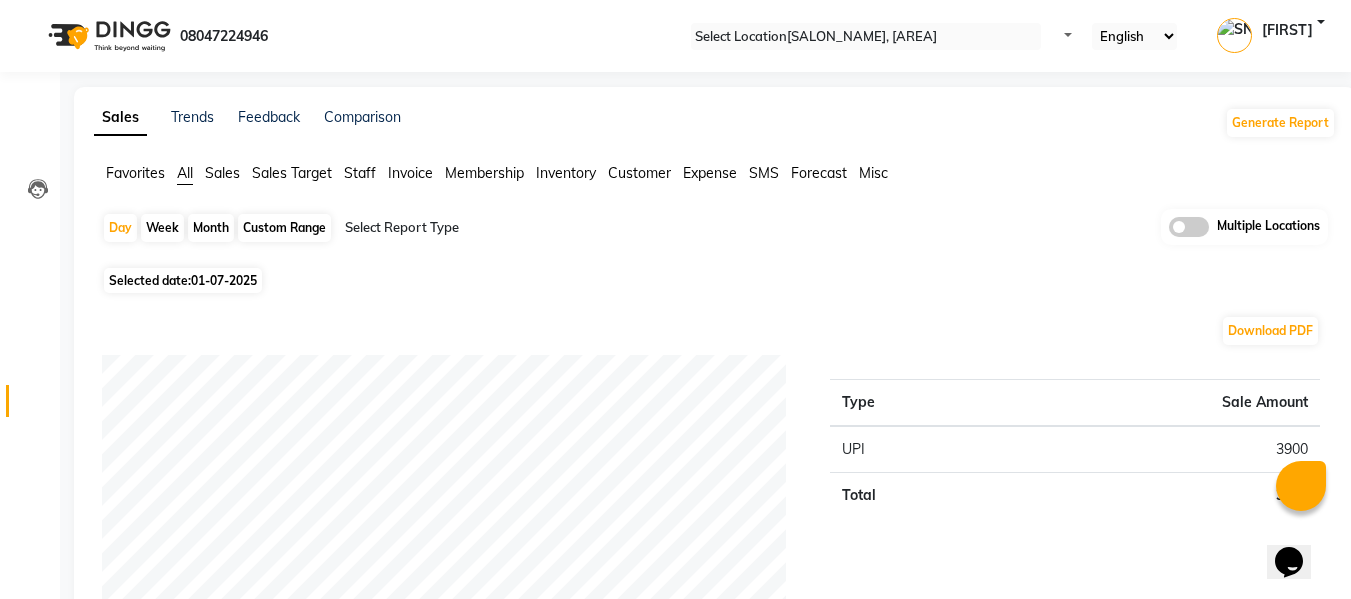 click at bounding box center (1169, 232) 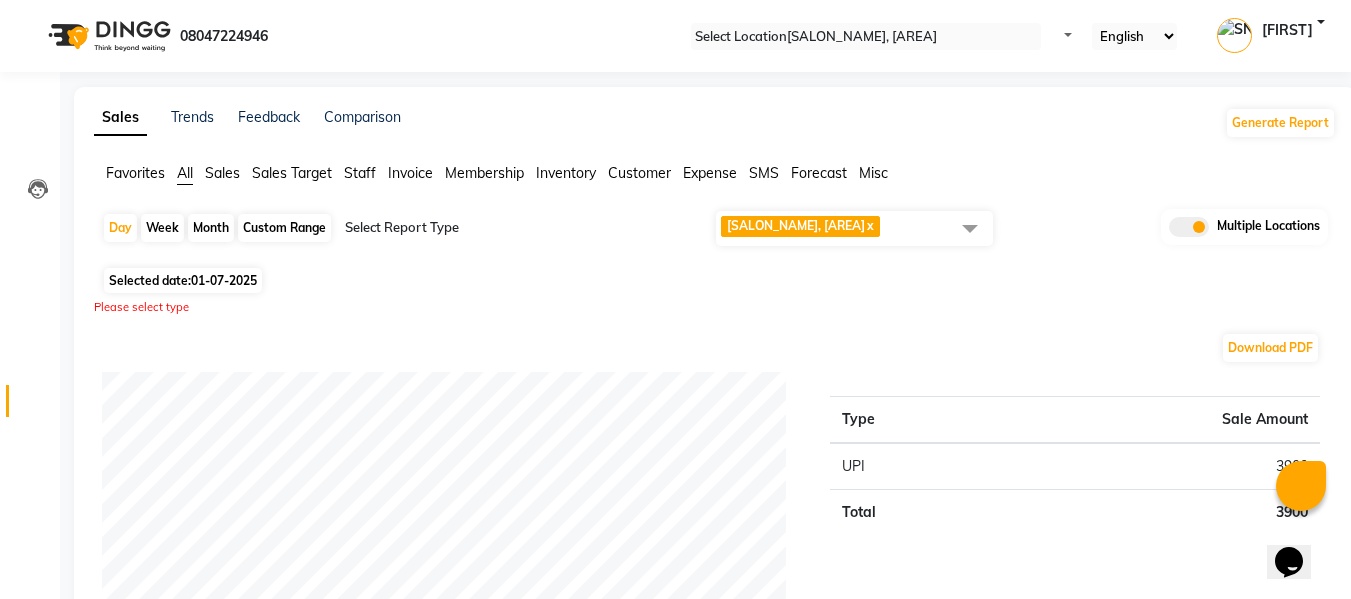 click on "[SALON_NAME], [AREA] x" at bounding box center (854, 228) 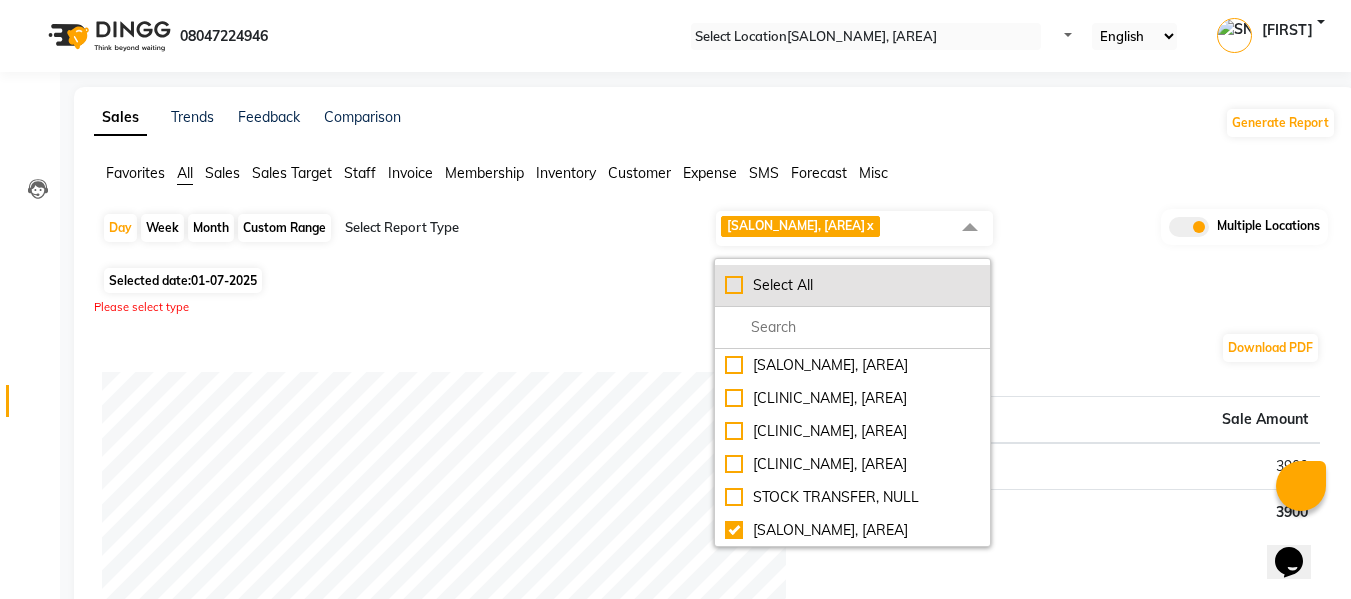 click on "Select All" at bounding box center [852, 286] 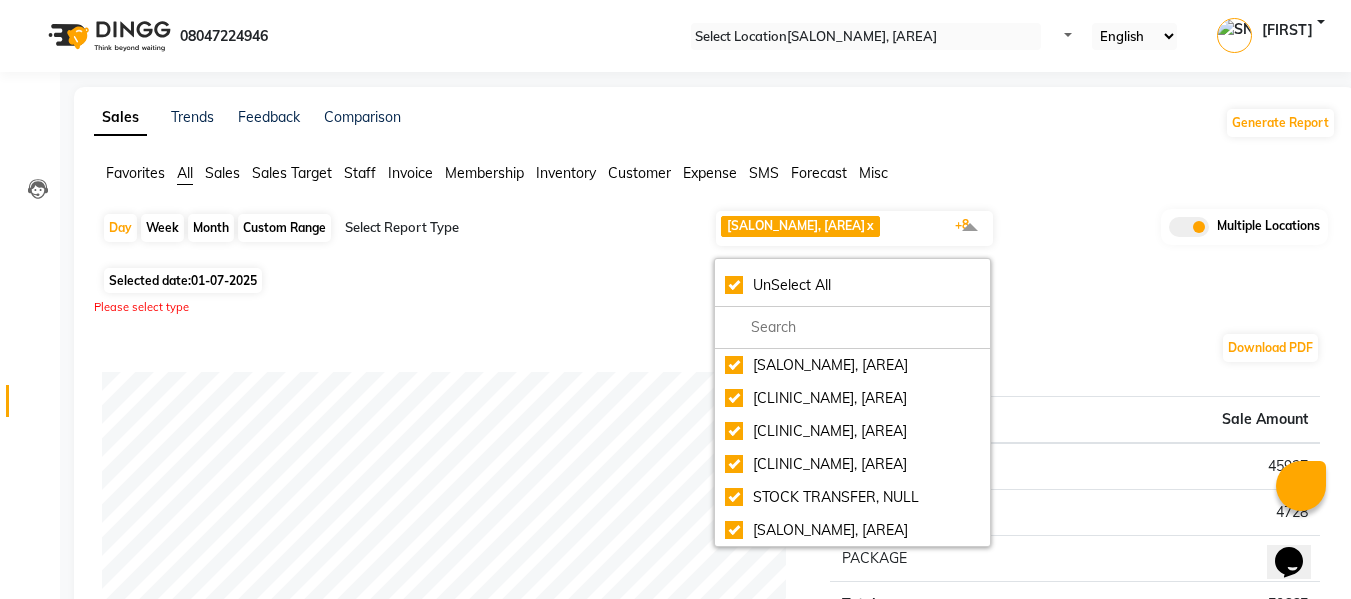 click on "Please select type" at bounding box center (715, 307) 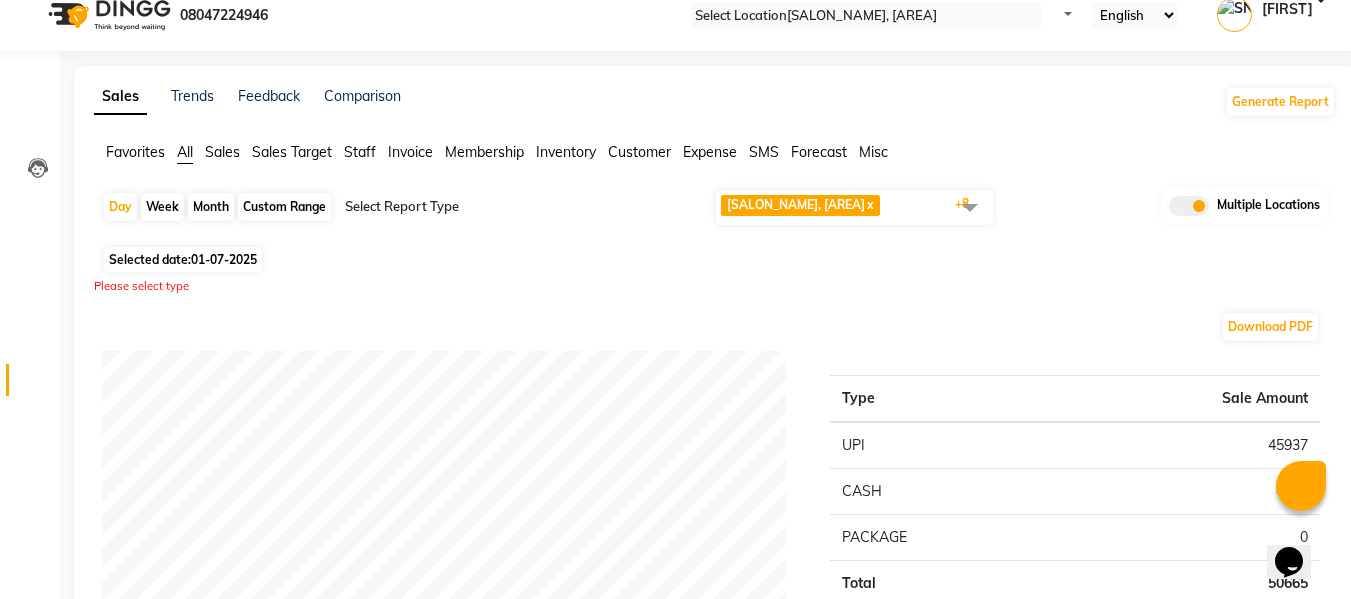 scroll, scrollTop: 0, scrollLeft: 0, axis: both 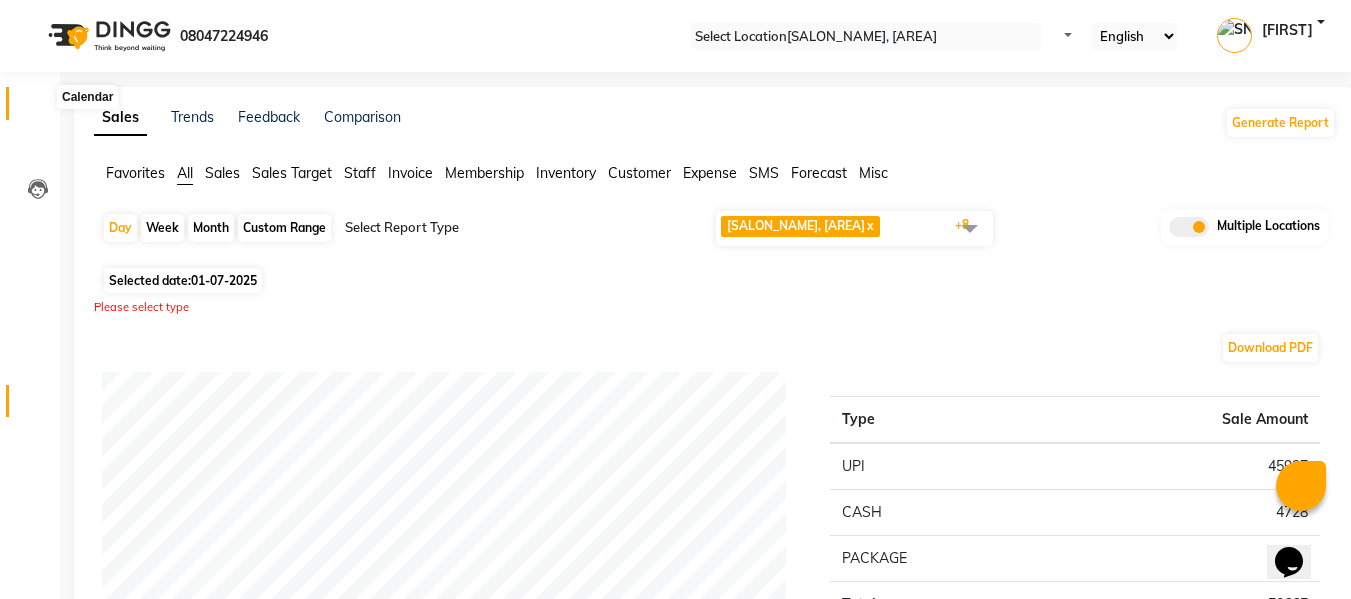 click at bounding box center [37, 108] 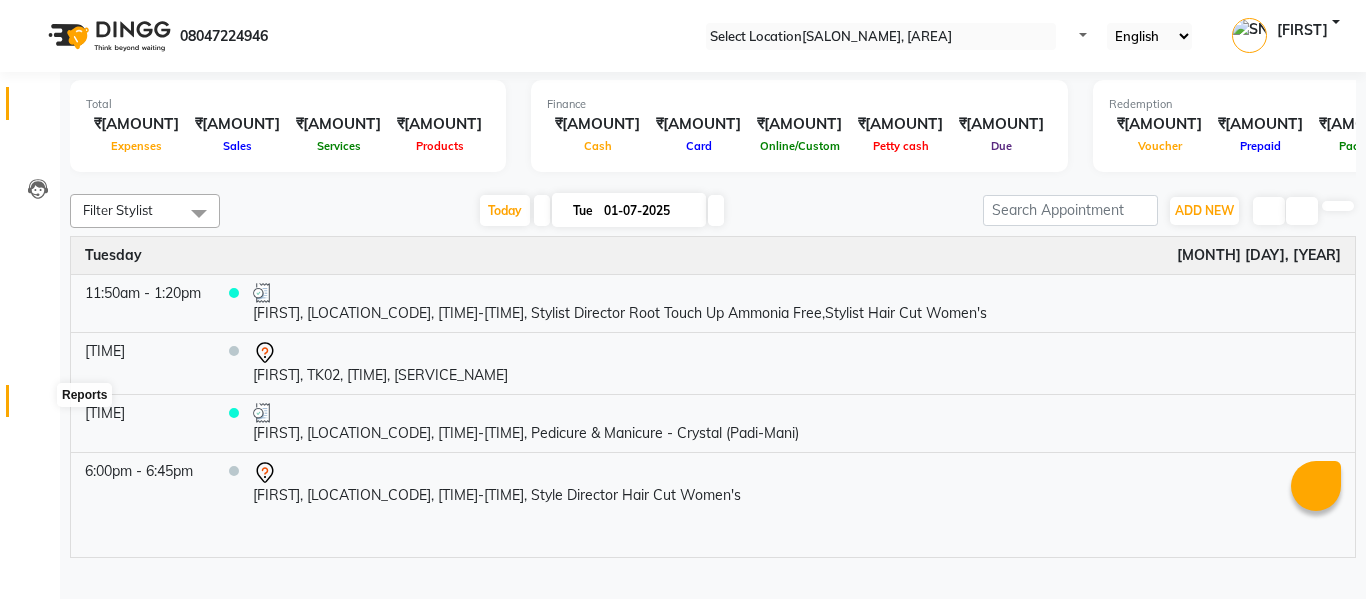 click at bounding box center (37, 406) 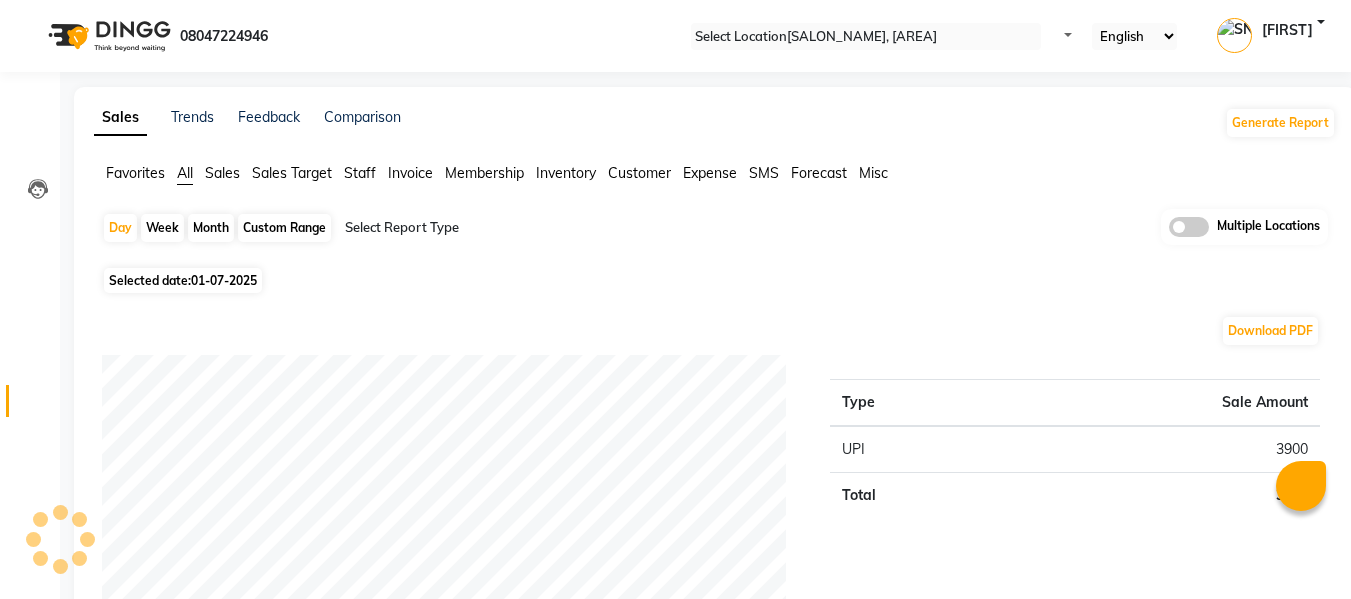 click at bounding box center (1189, 227) 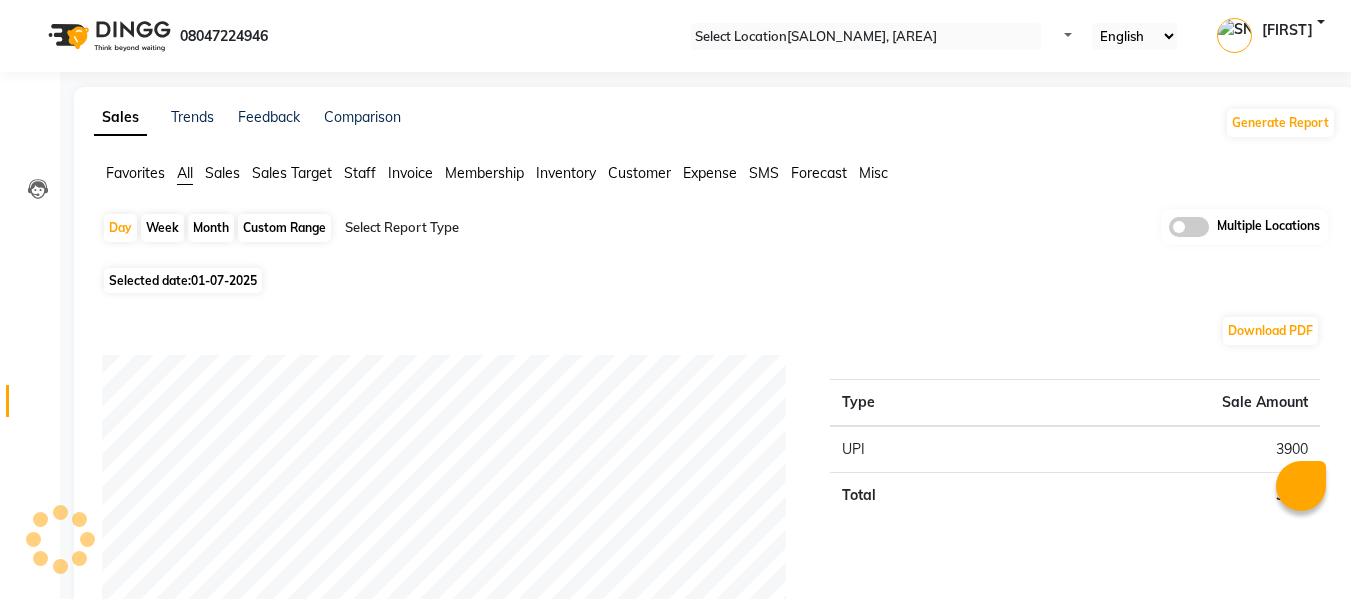 click at bounding box center [1169, 232] 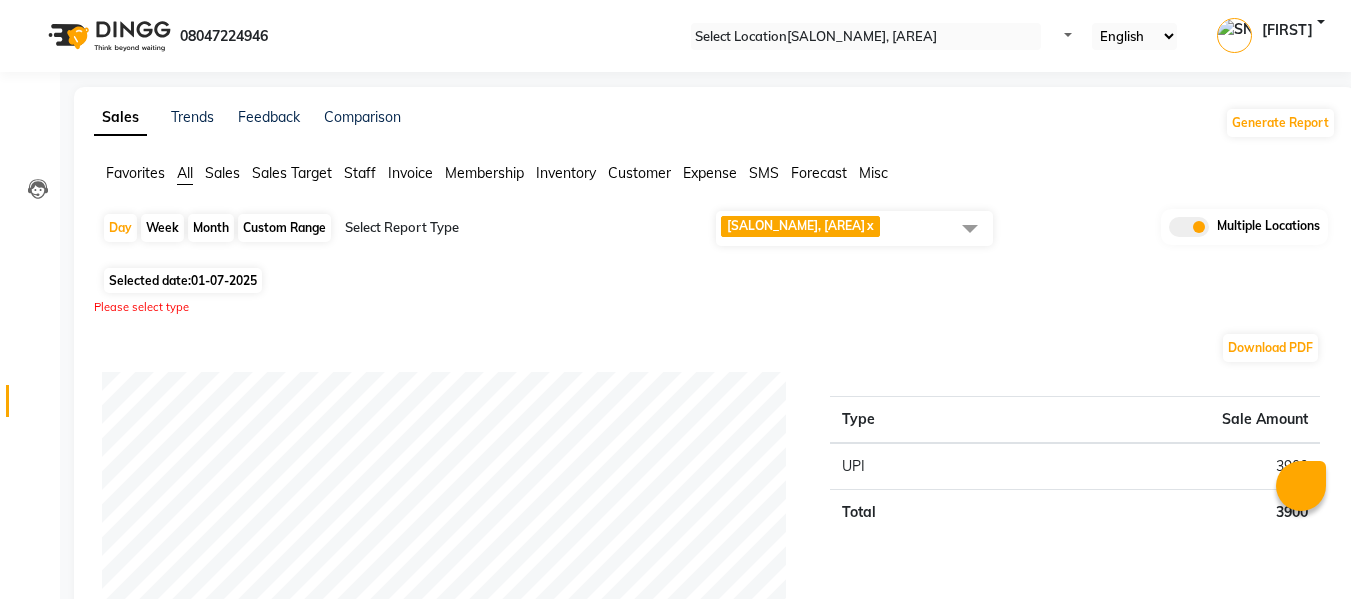 click at bounding box center (970, 228) 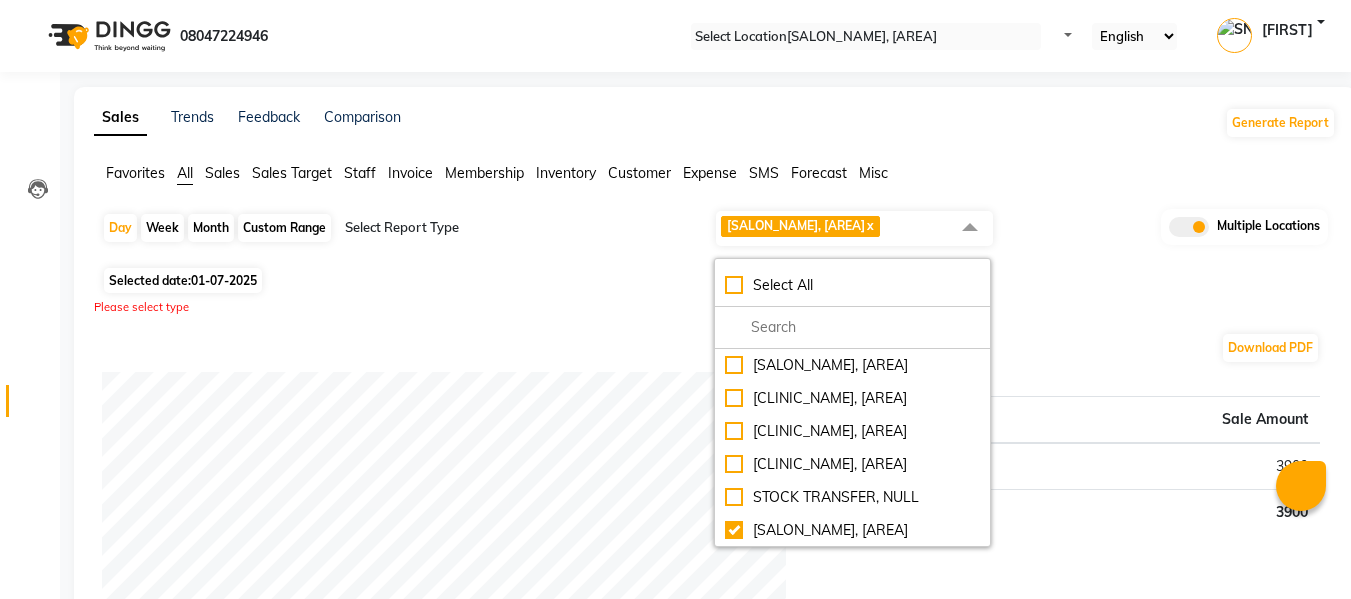 click at bounding box center [970, 228] 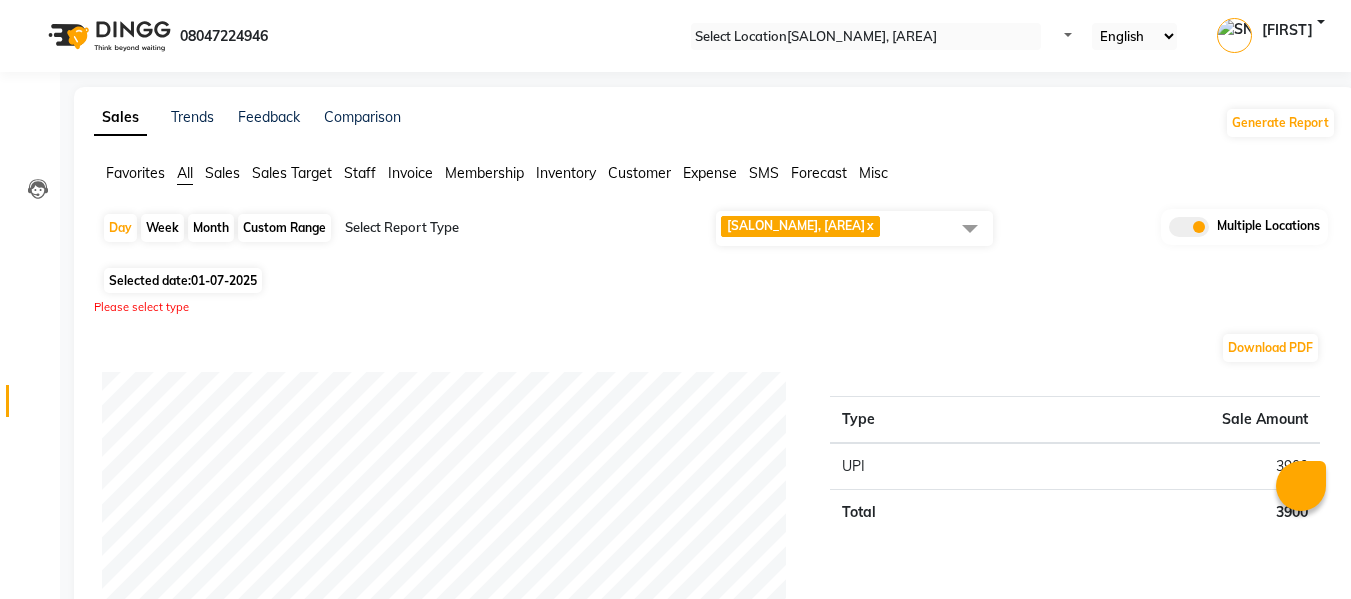 click at bounding box center (970, 228) 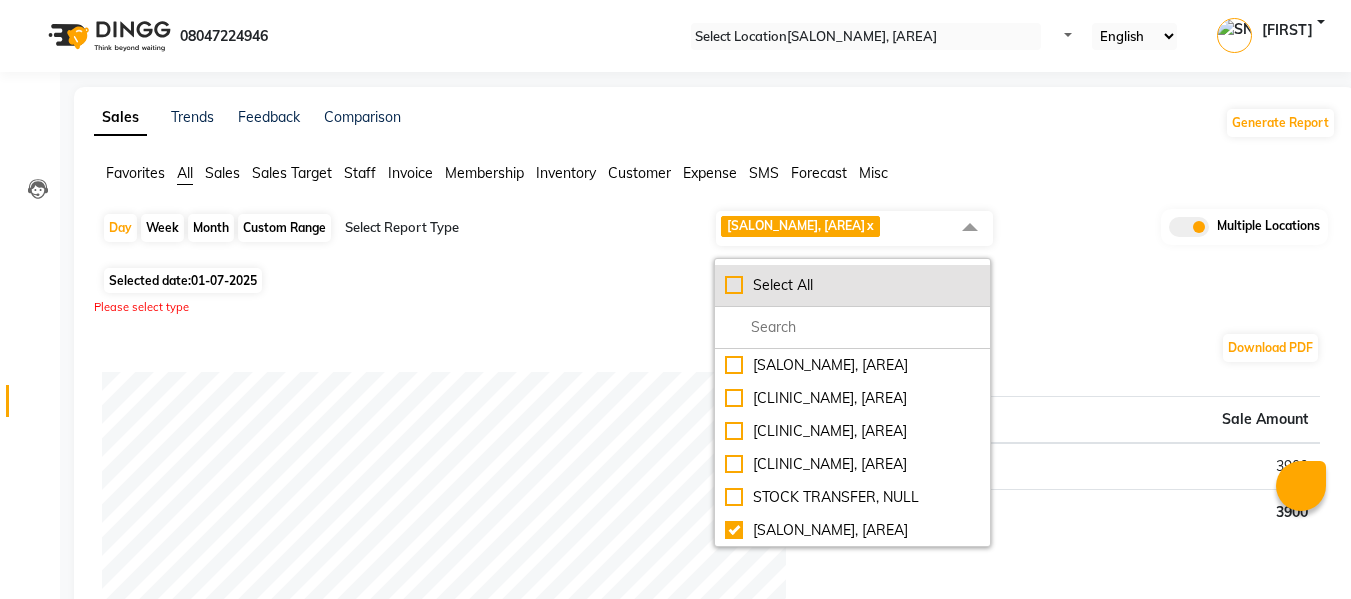 click on "Select All" at bounding box center [852, 285] 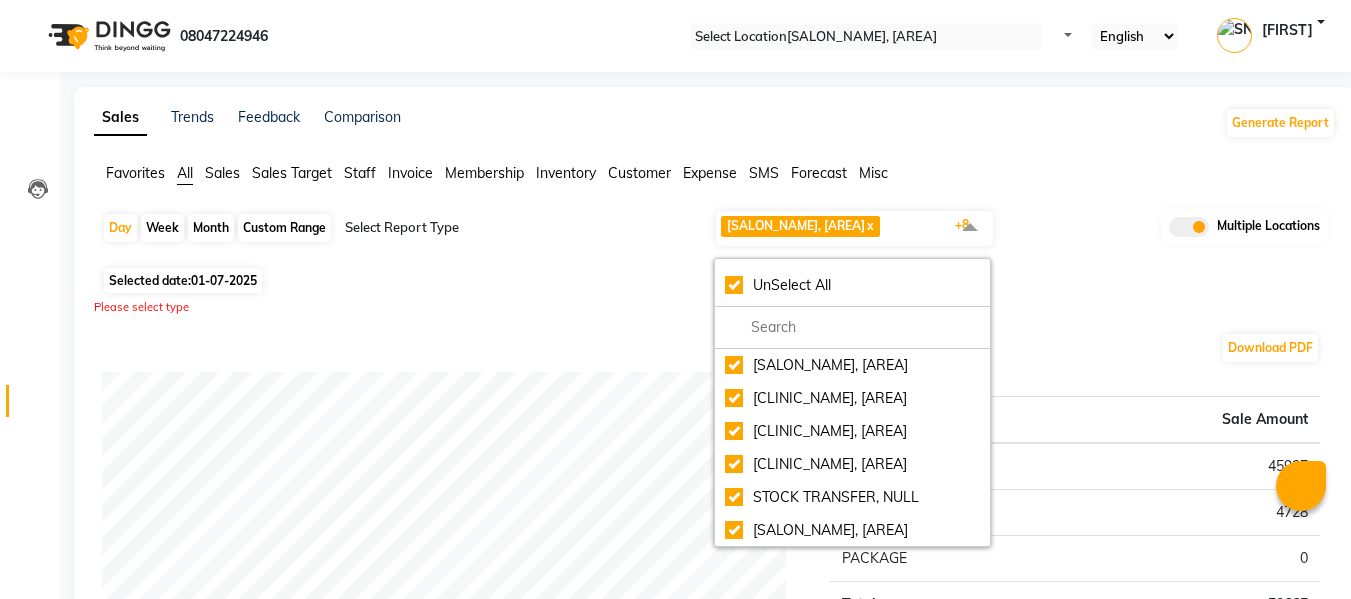 click on "Selected date: 01-07-2025" at bounding box center [719, 280] 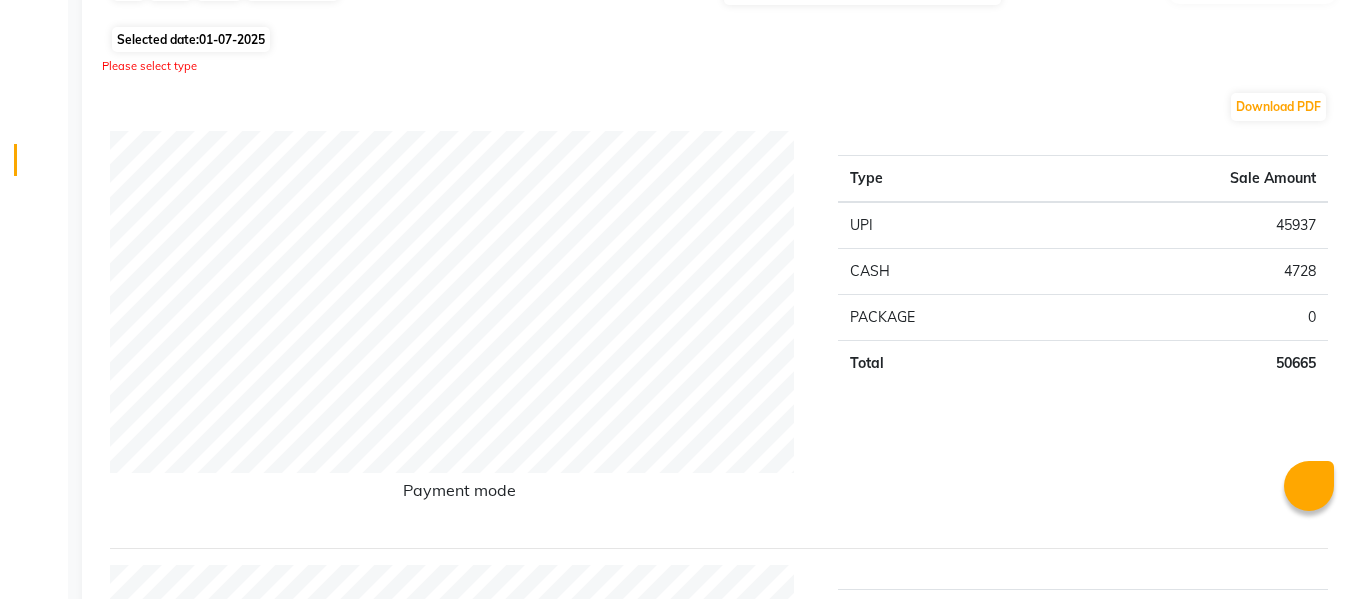 scroll, scrollTop: 0, scrollLeft: 0, axis: both 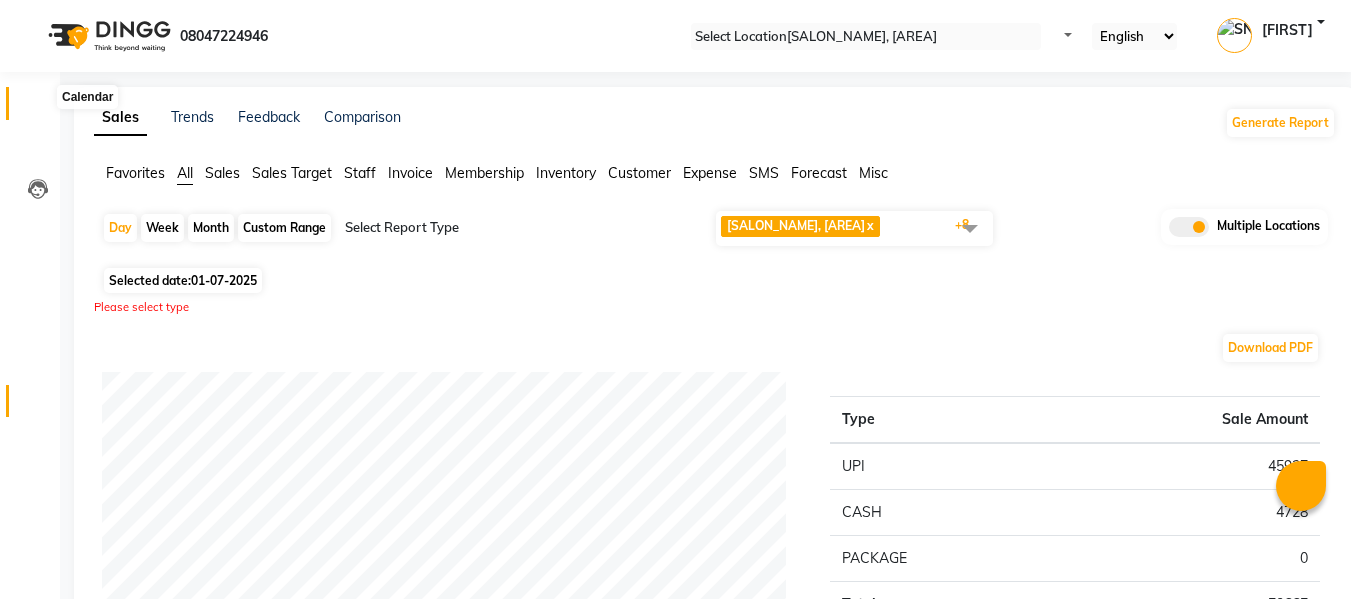 click at bounding box center [38, 108] 